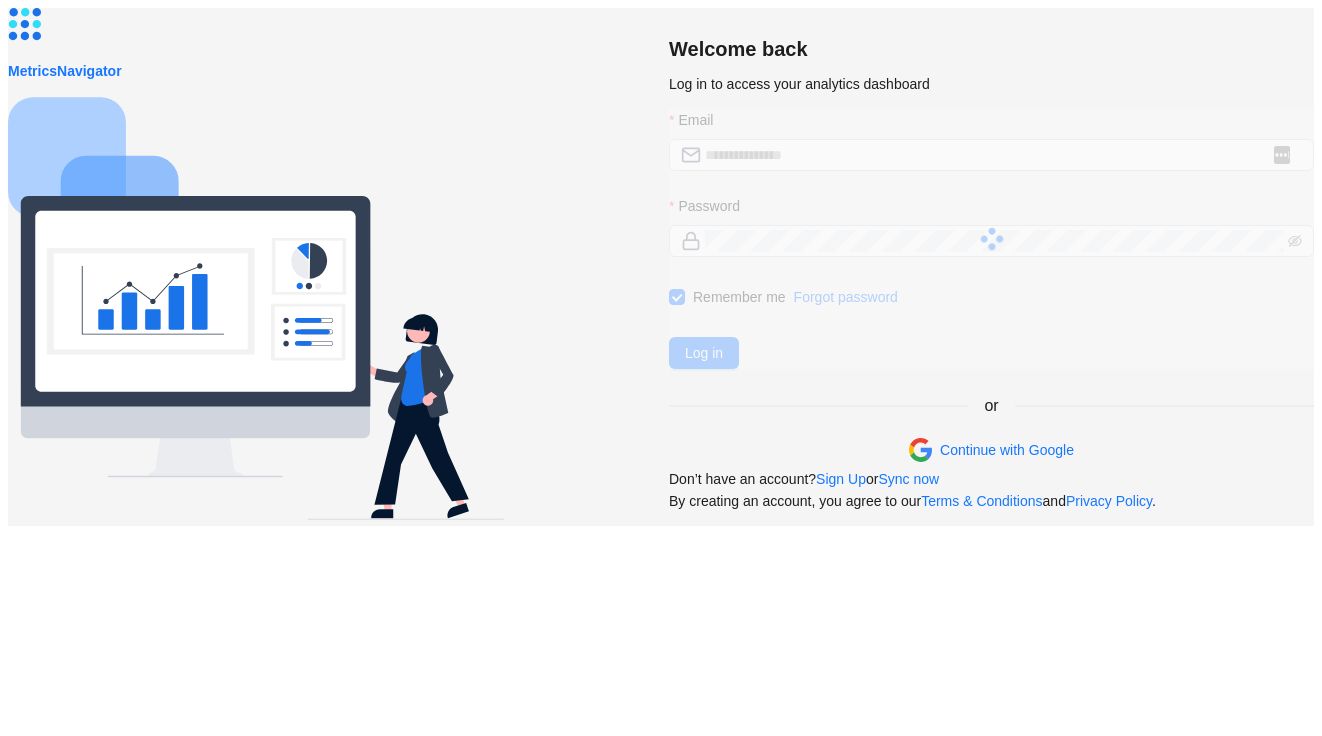 scroll, scrollTop: 0, scrollLeft: 0, axis: both 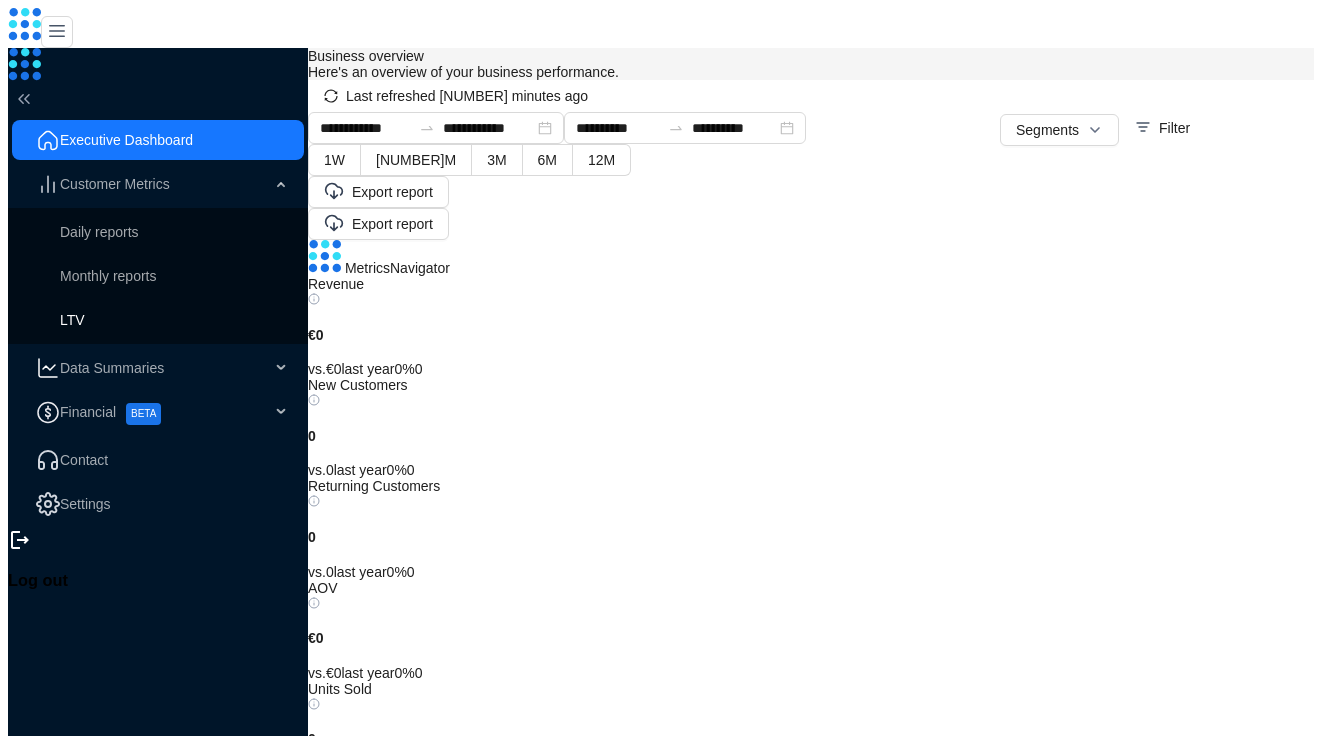 click on "LTV" at bounding box center (158, 320) 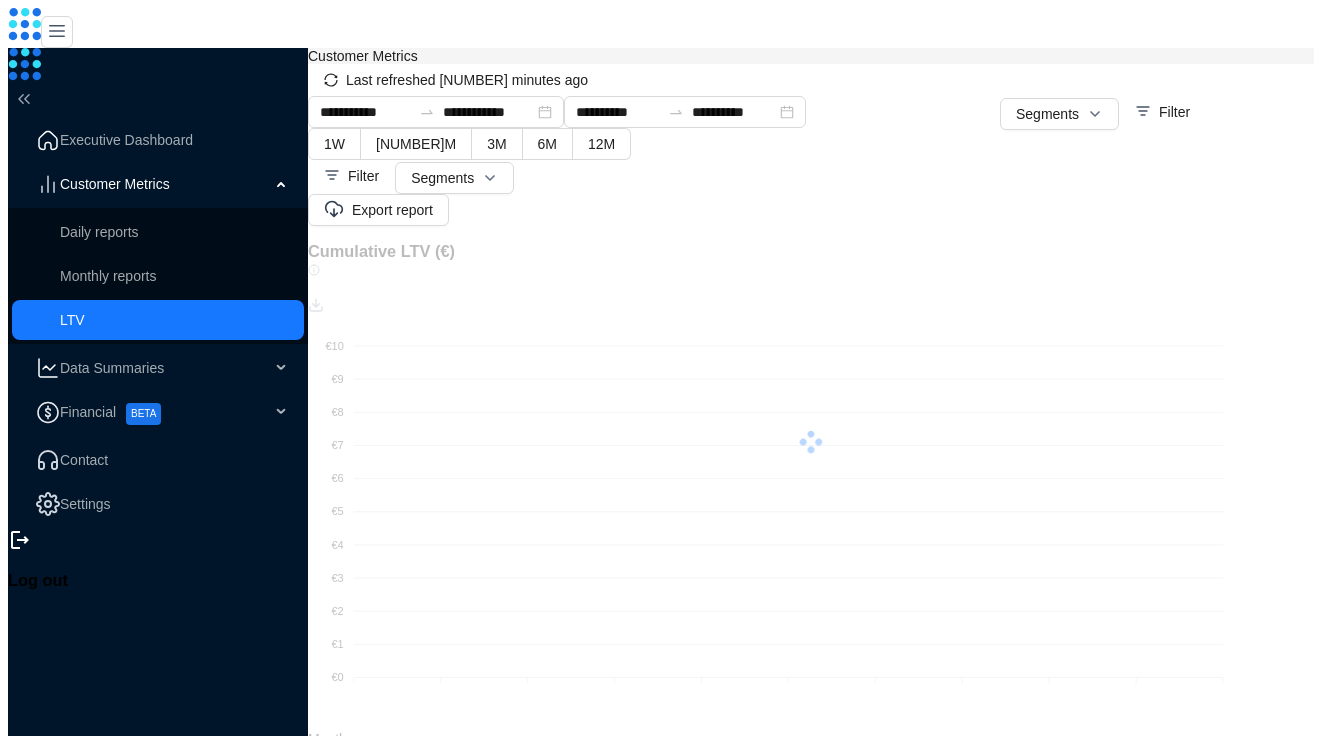 scroll, scrollTop: 489, scrollLeft: 0, axis: vertical 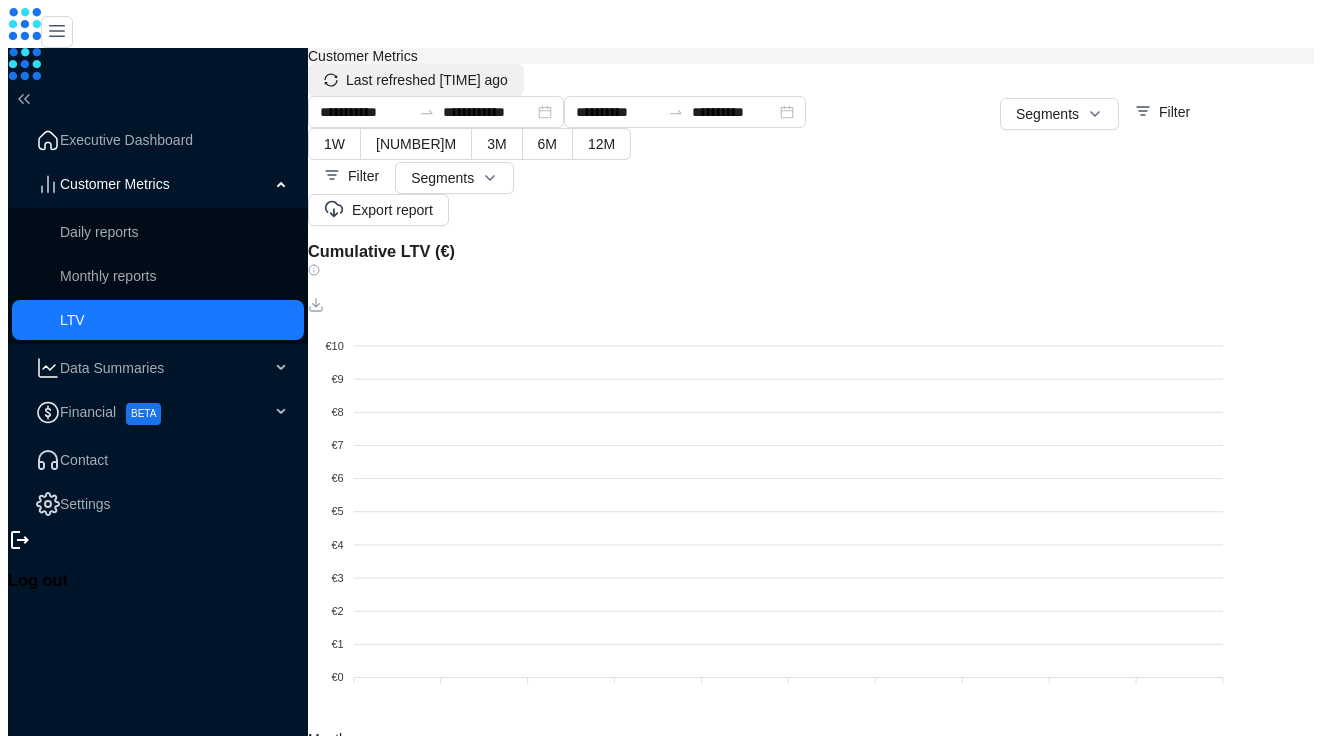 click on "Last refreshed [TIME] ago" at bounding box center [427, 80] 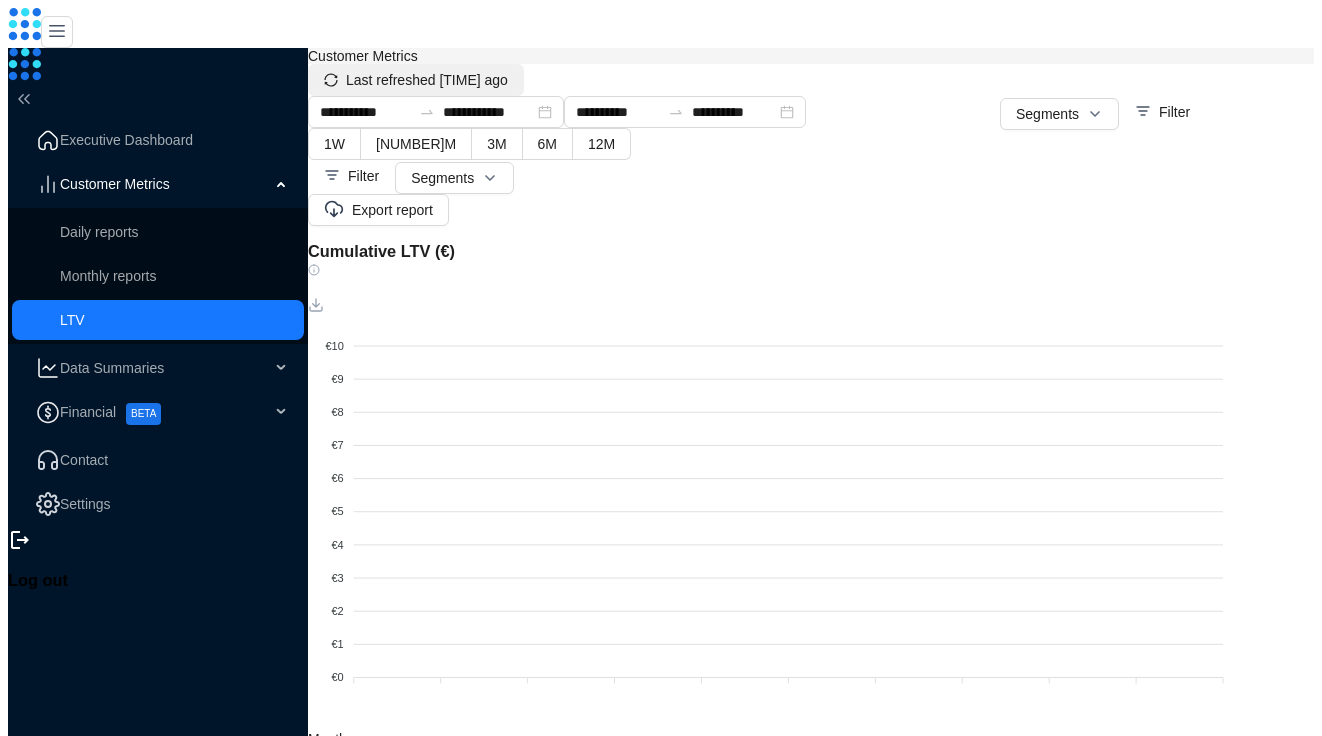 click at bounding box center [331, 80] 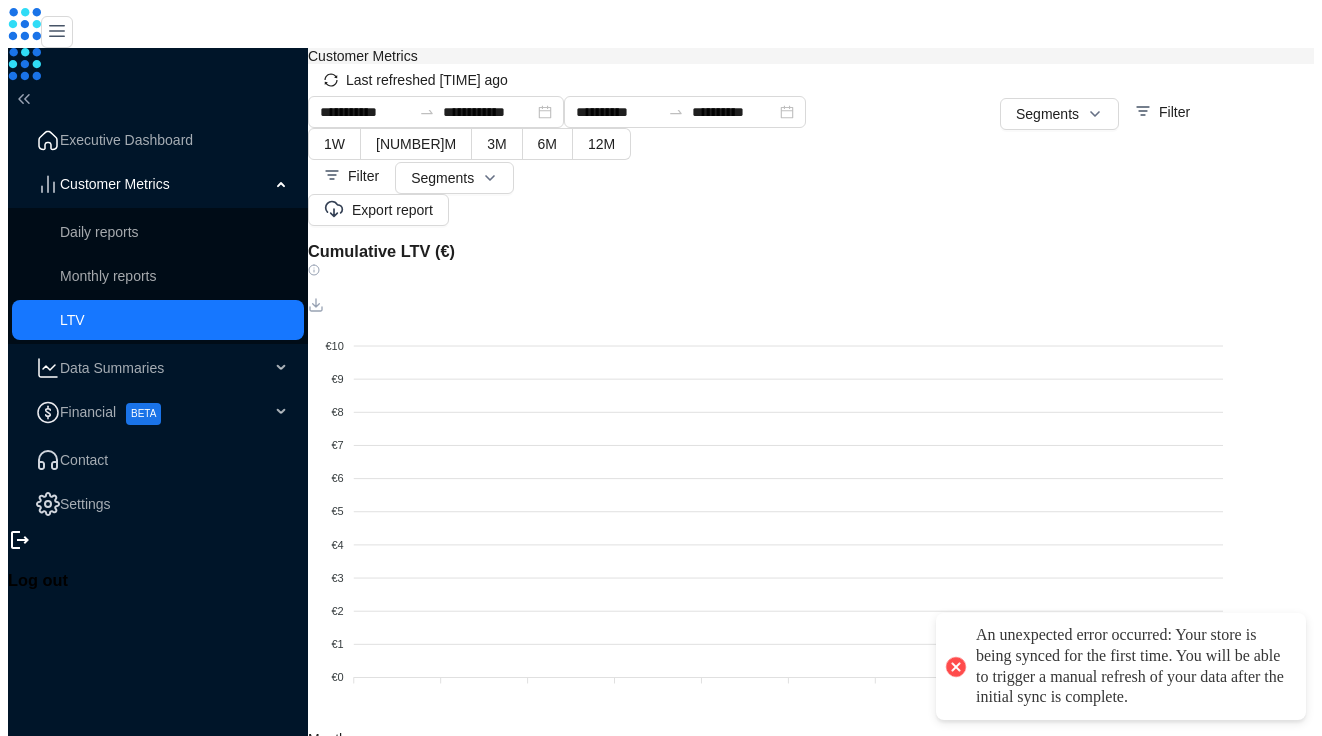 scroll, scrollTop: 105, scrollLeft: 0, axis: vertical 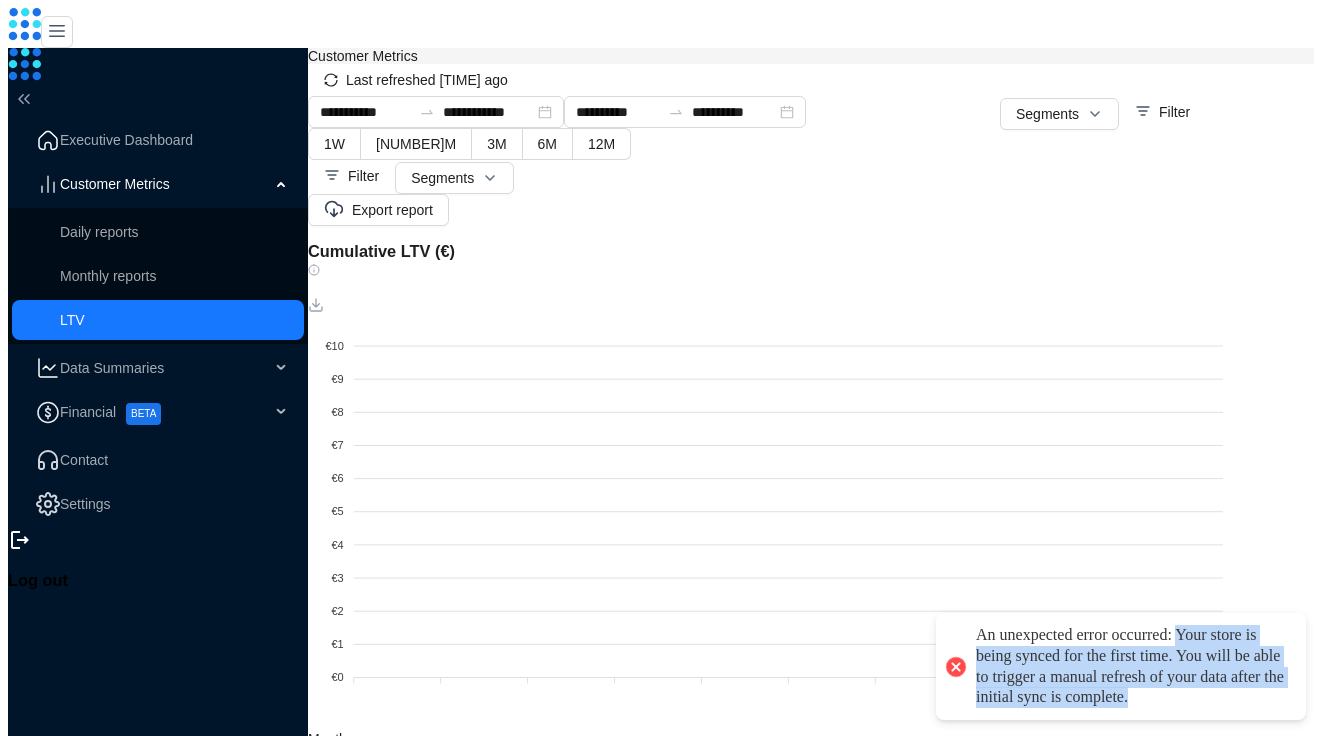drag, startPoint x: 1232, startPoint y: 617, endPoint x: 1182, endPoint y: 699, distance: 96.04166 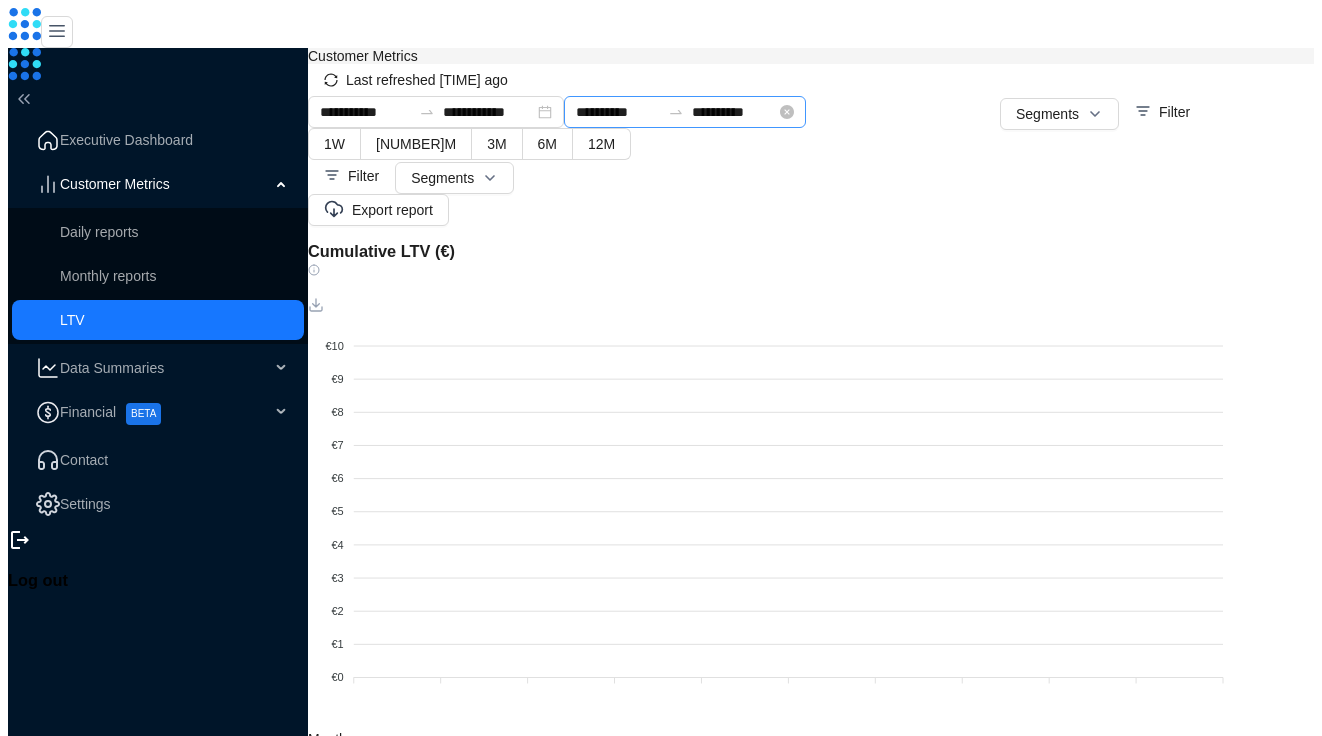scroll, scrollTop: 0, scrollLeft: 0, axis: both 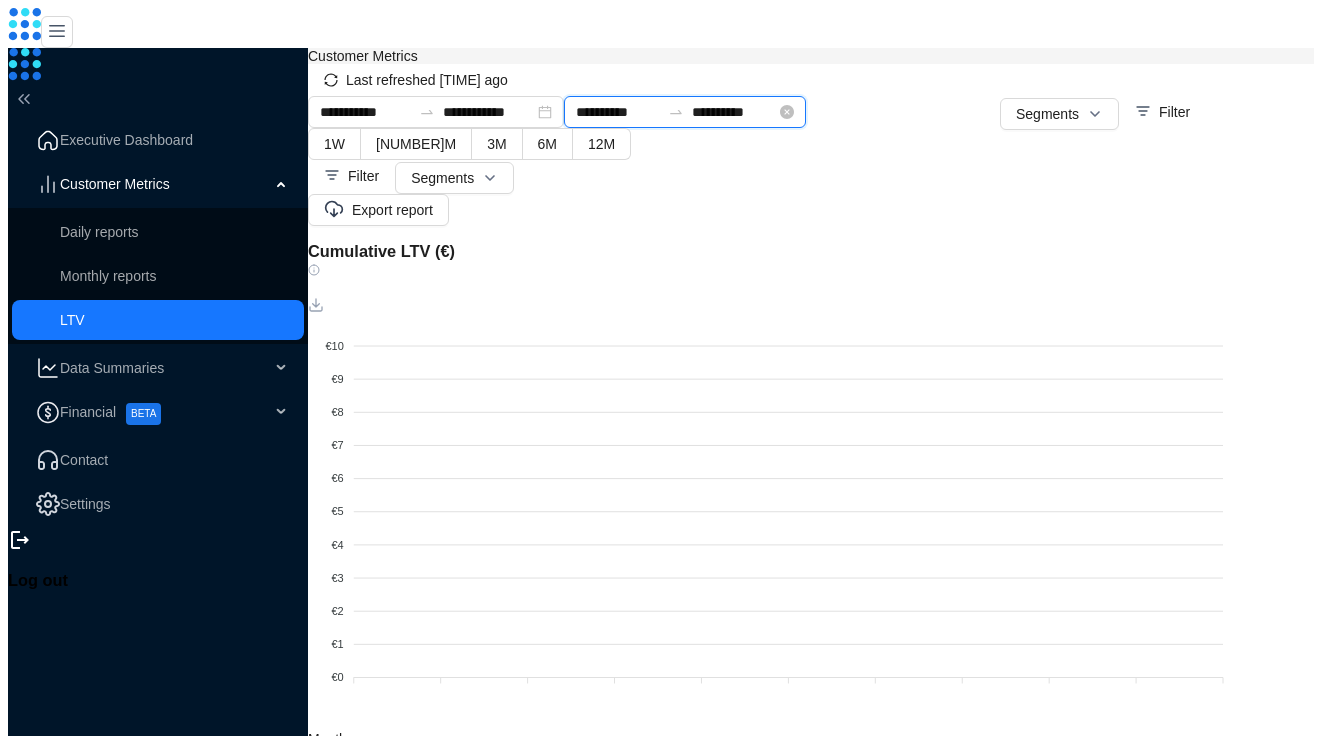 click on "**********" at bounding box center (618, 112) 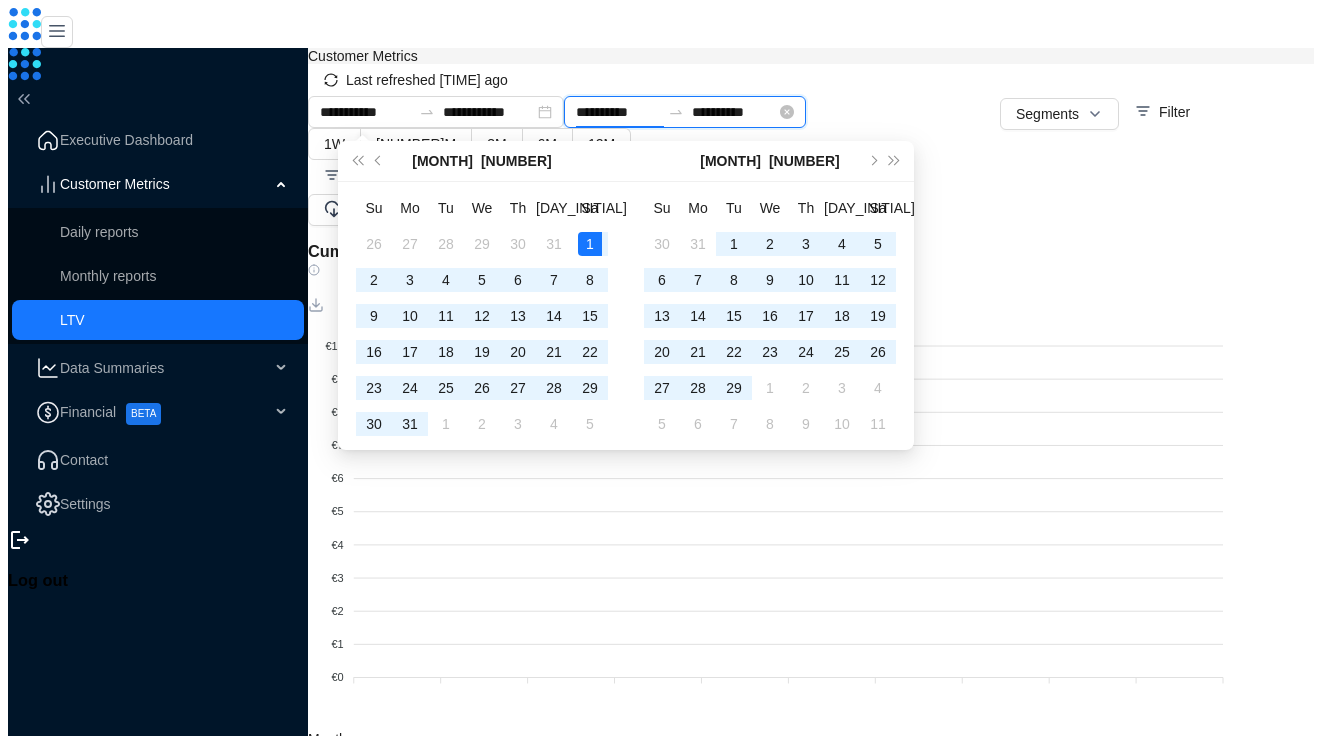 click on "**********" at bounding box center (618, 112) 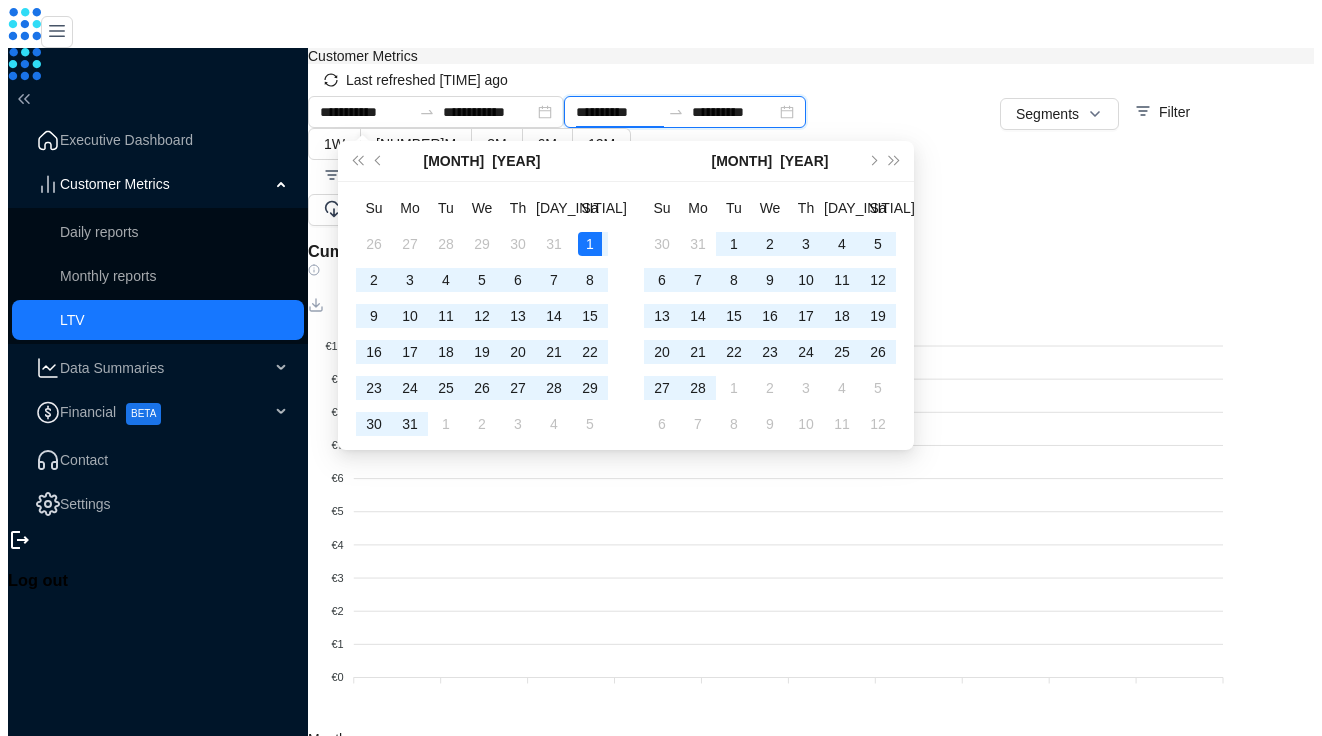type on "**********" 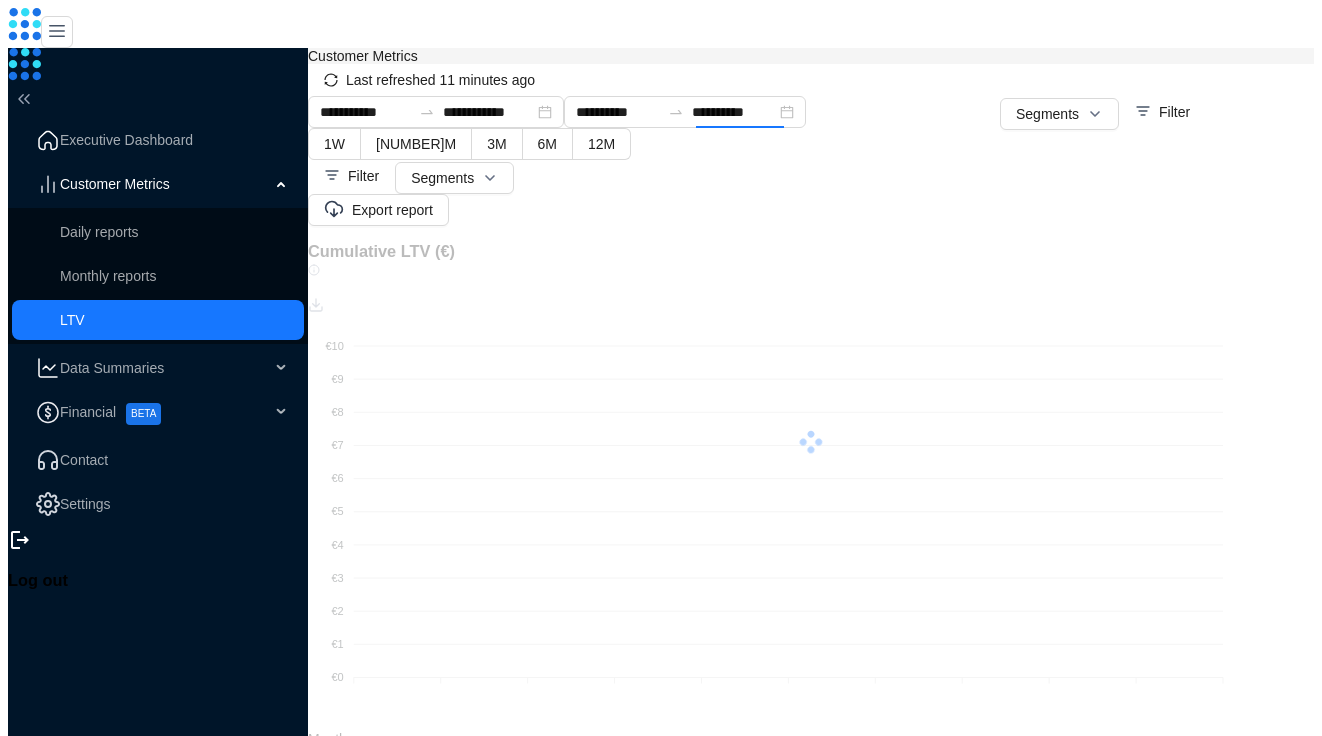 click on "Customer Metrics" at bounding box center (811, 56) 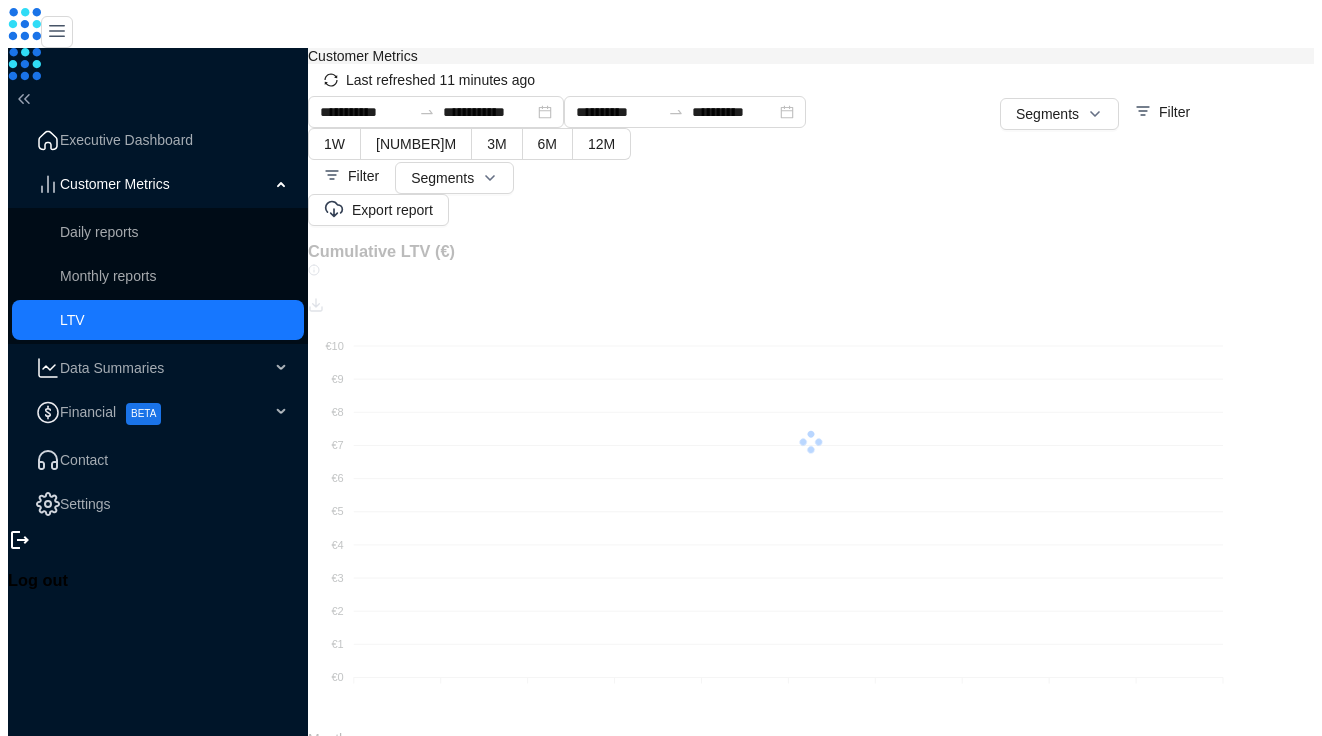 scroll, scrollTop: 14, scrollLeft: 0, axis: vertical 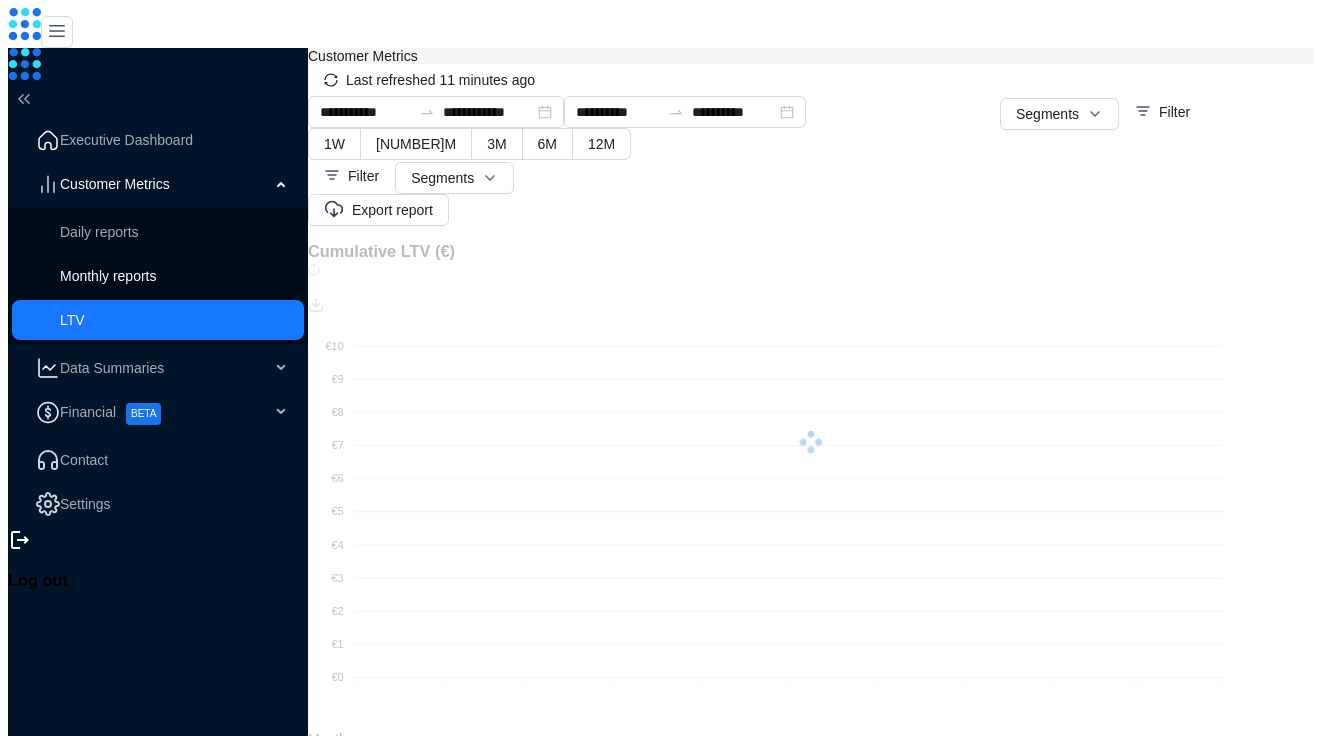 click on "Monthly reports" at bounding box center [174, 276] 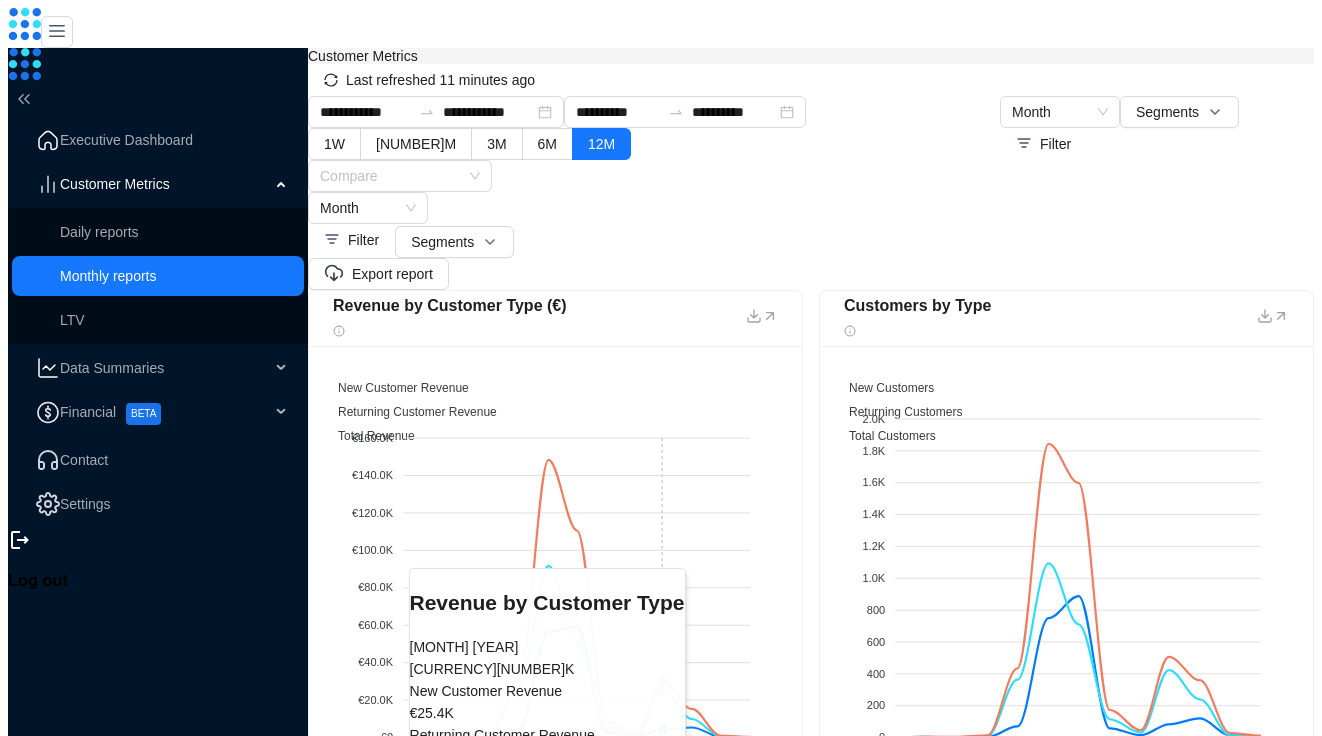 scroll, scrollTop: 478, scrollLeft: 0, axis: vertical 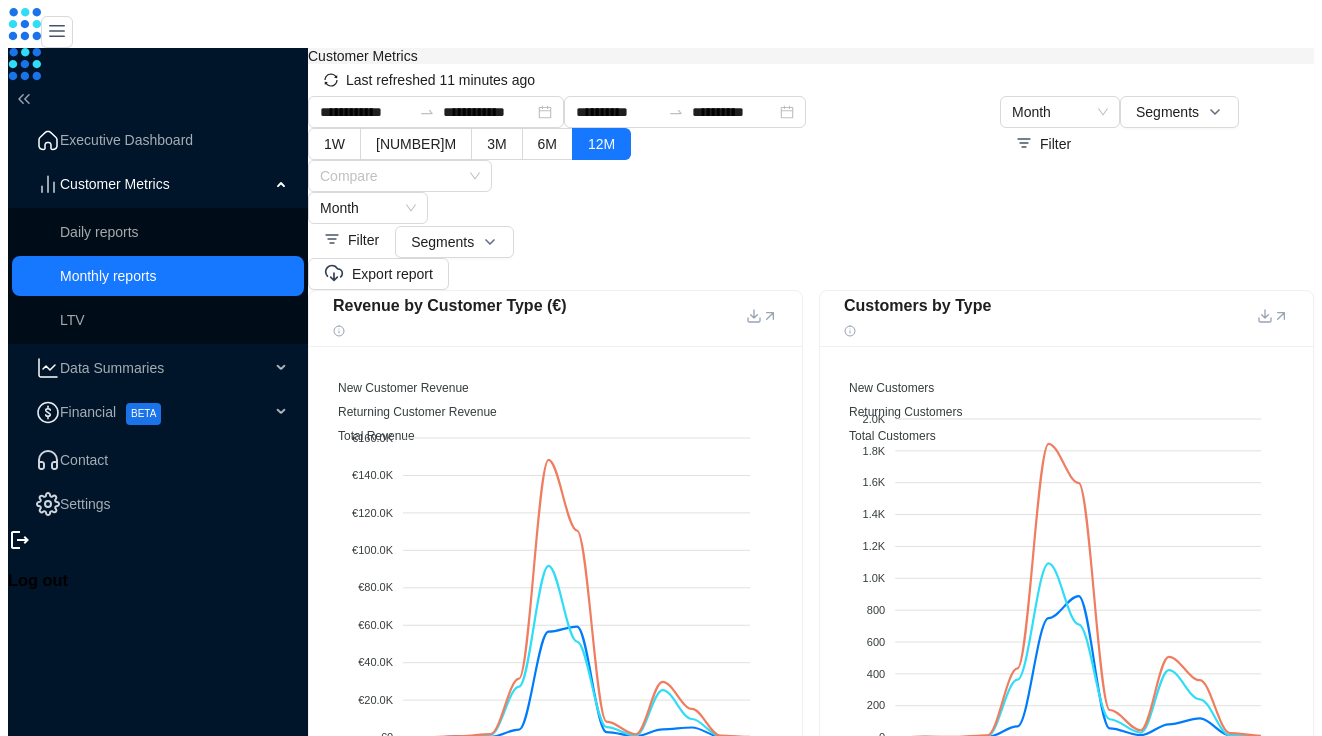 click on "Data Summaries" at bounding box center (165, 368) 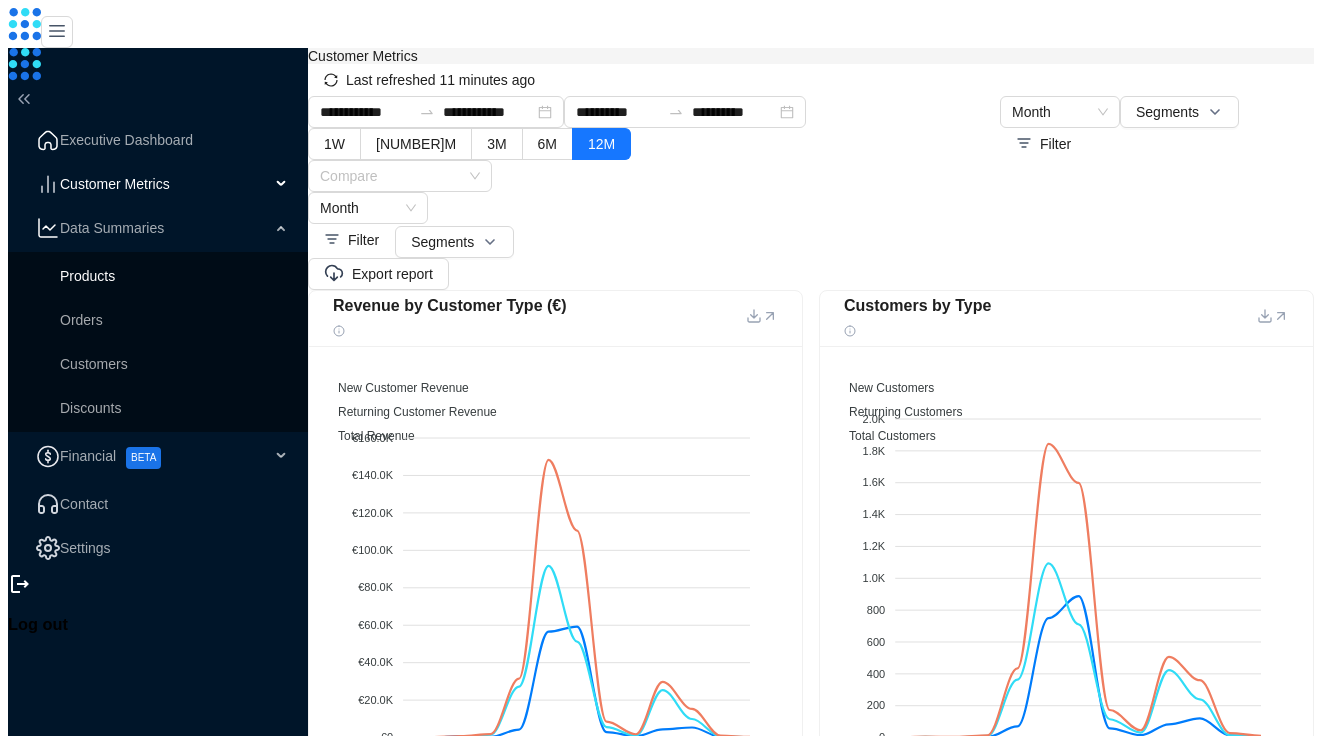 click on "Products" at bounding box center [174, 276] 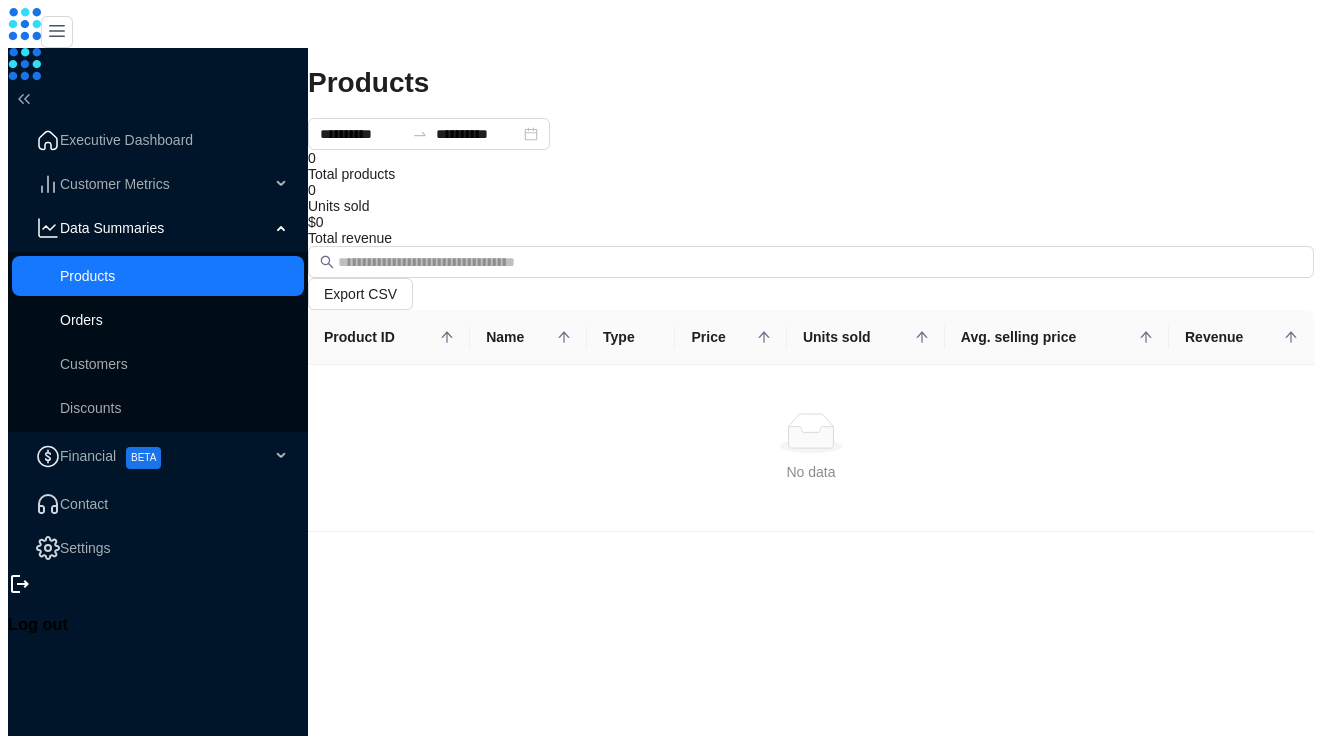 scroll, scrollTop: 0, scrollLeft: 0, axis: both 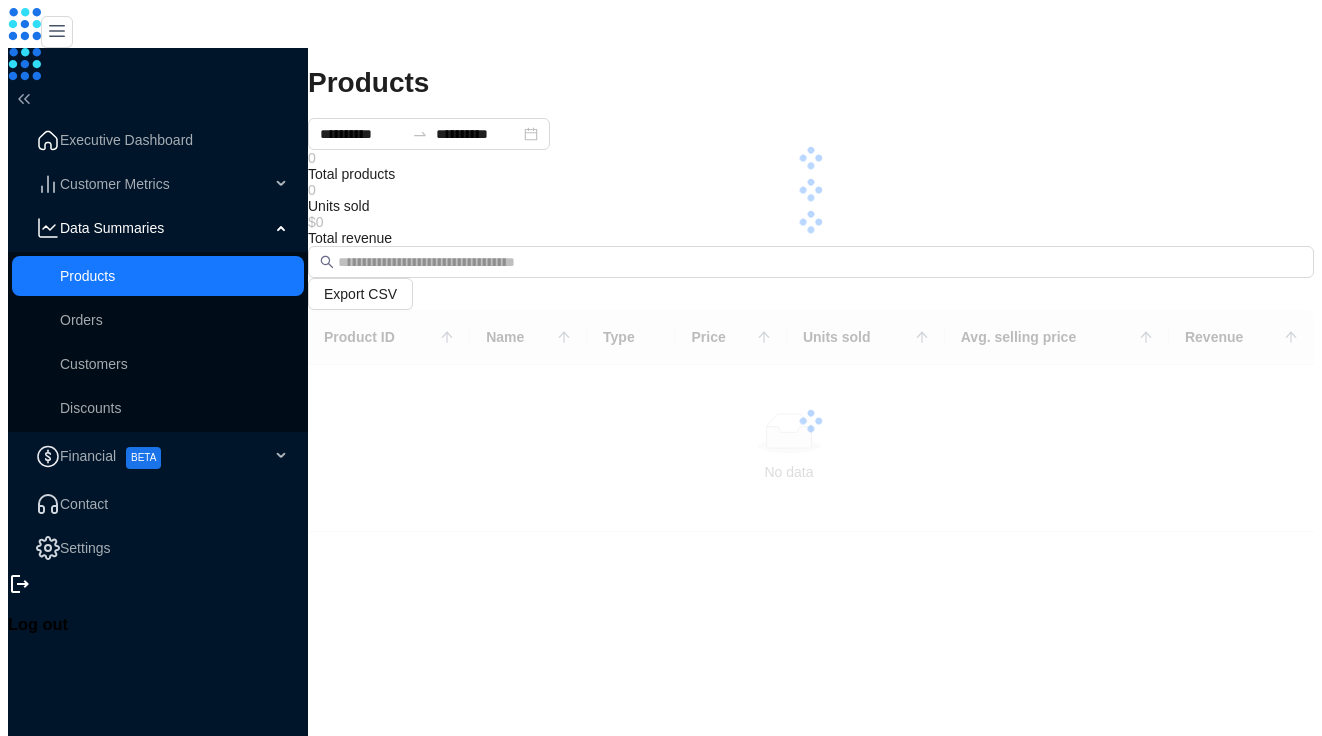 click on "Customer Metrics" at bounding box center [165, 184] 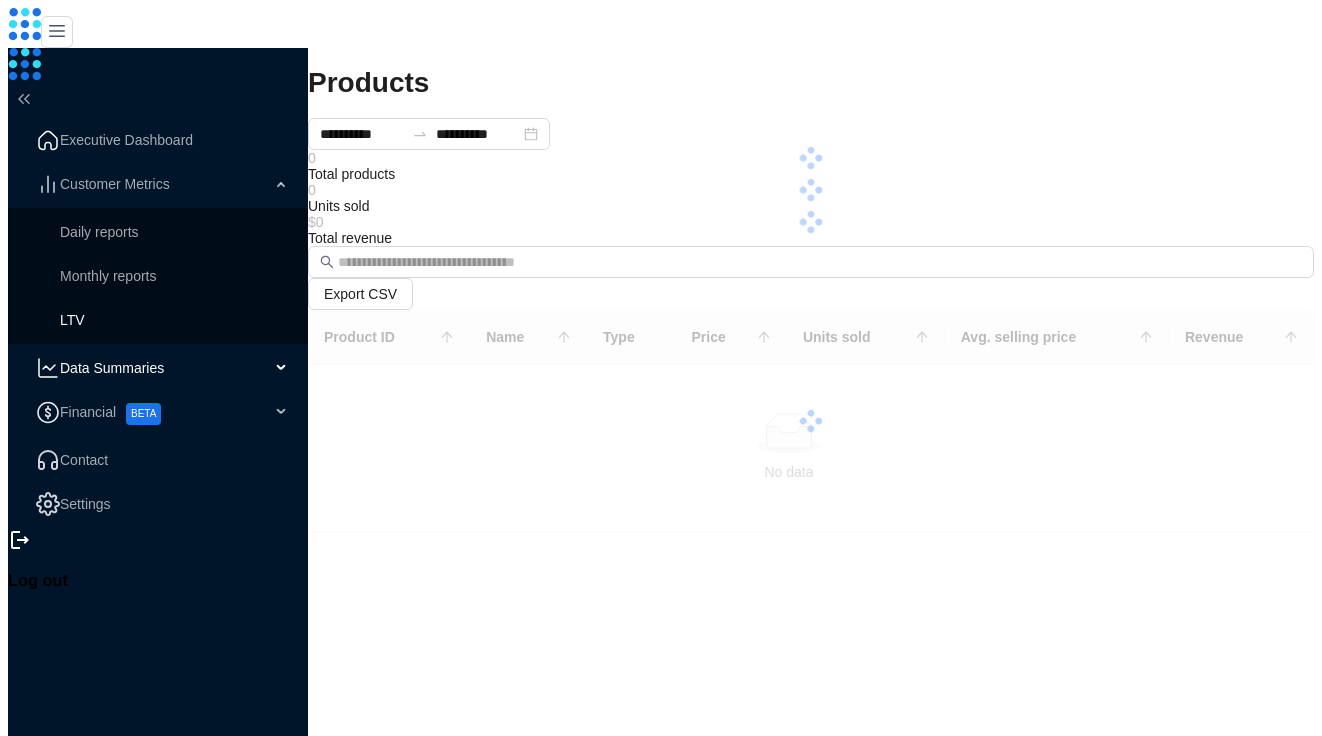 click on "LTV" at bounding box center (158, 320) 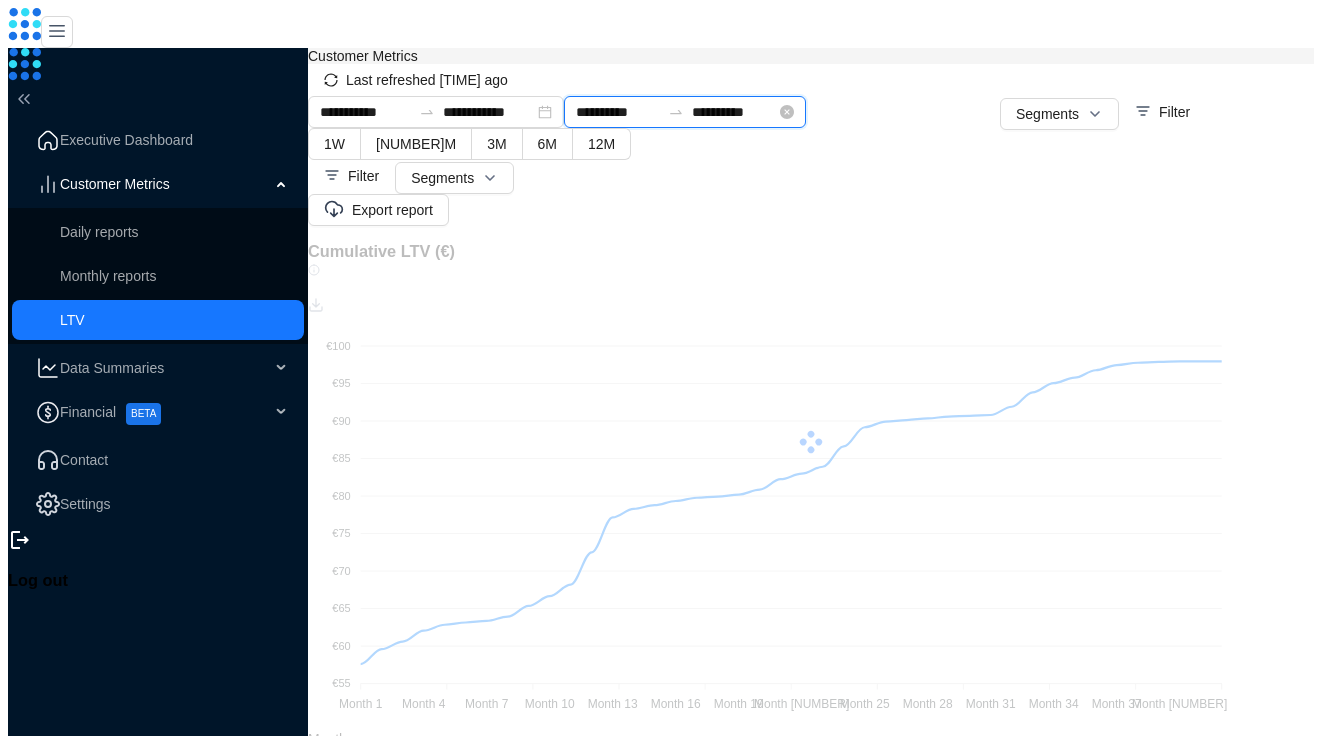 click on "**********" at bounding box center (618, 112) 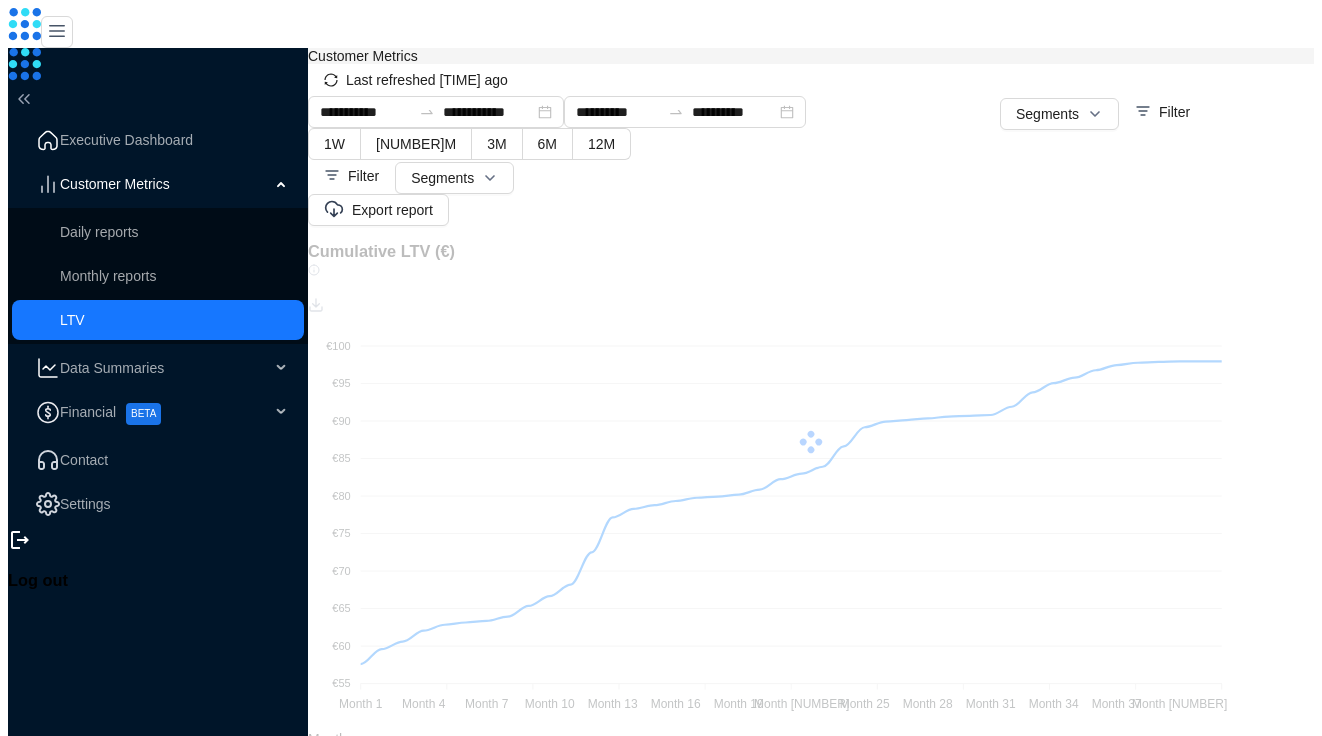click on "Customer Metrics" at bounding box center [811, 56] 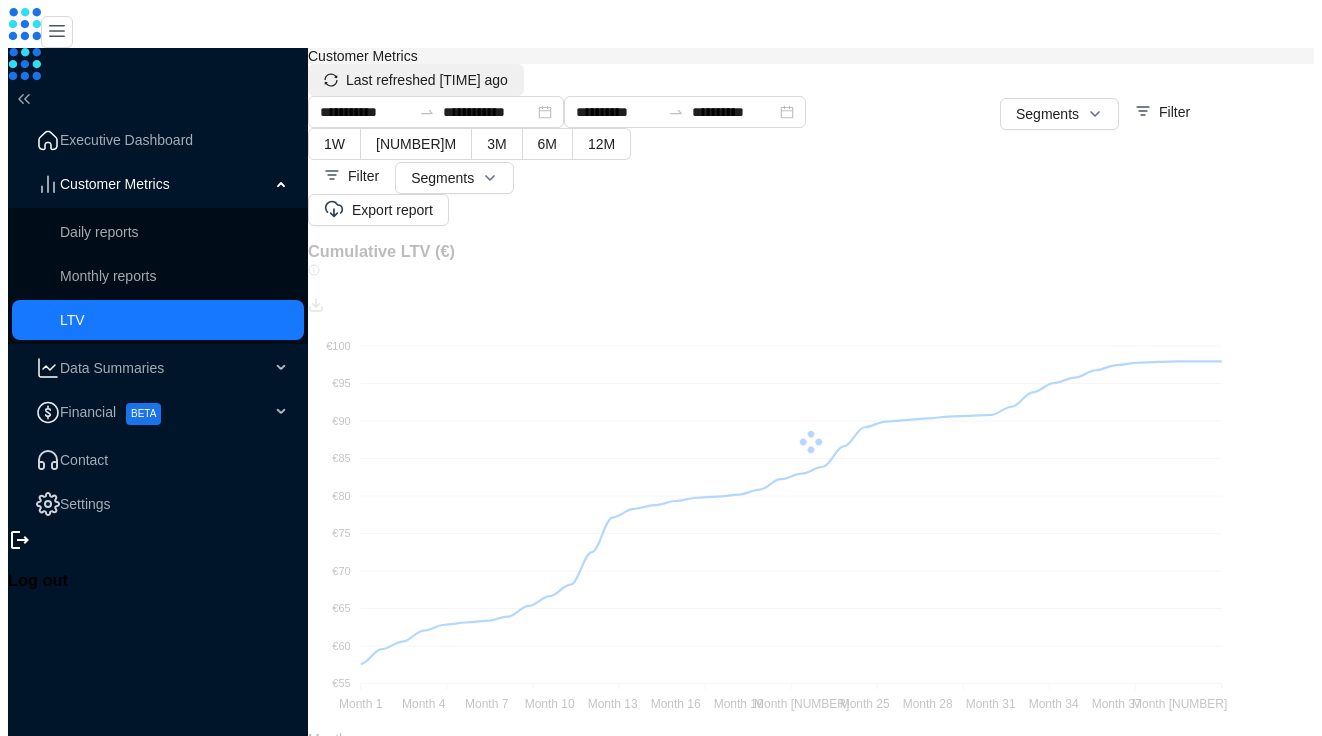 click on "Last refreshed [TIME] ago" at bounding box center [427, 80] 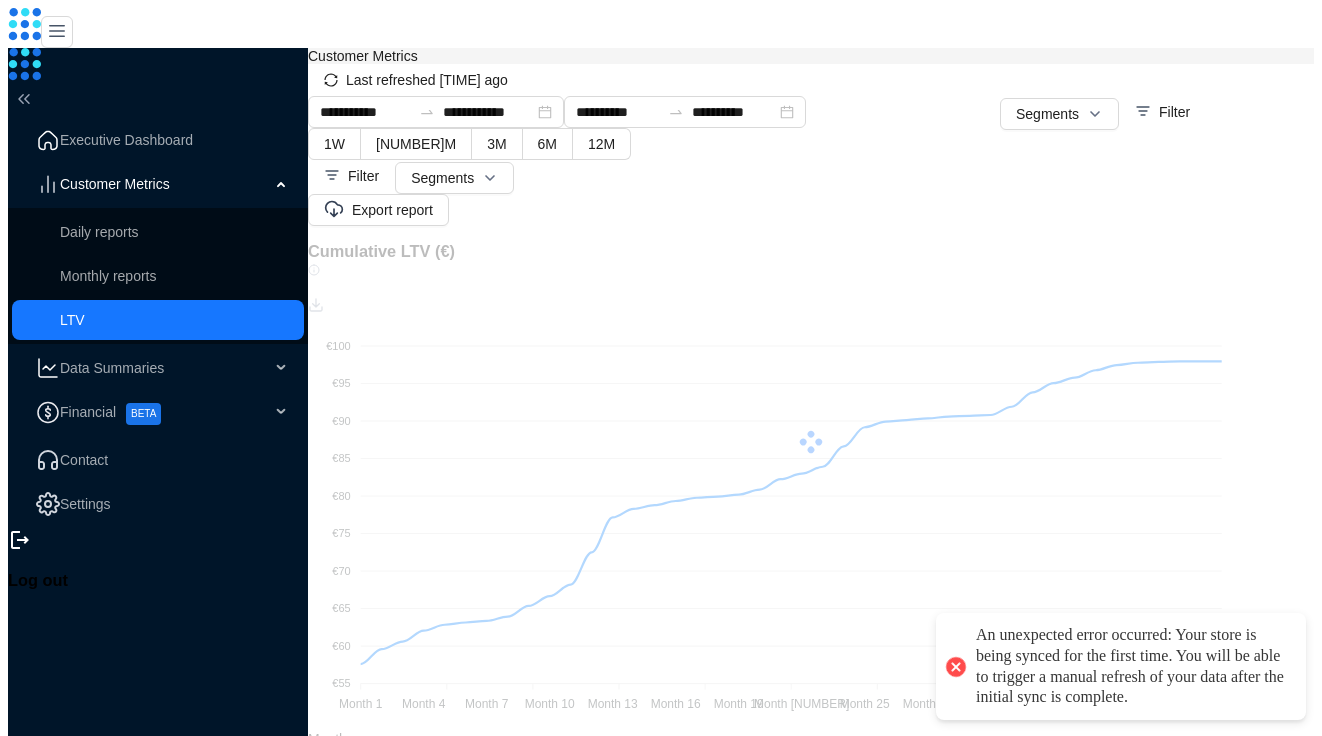 click on "Customer Metrics" at bounding box center (811, 56) 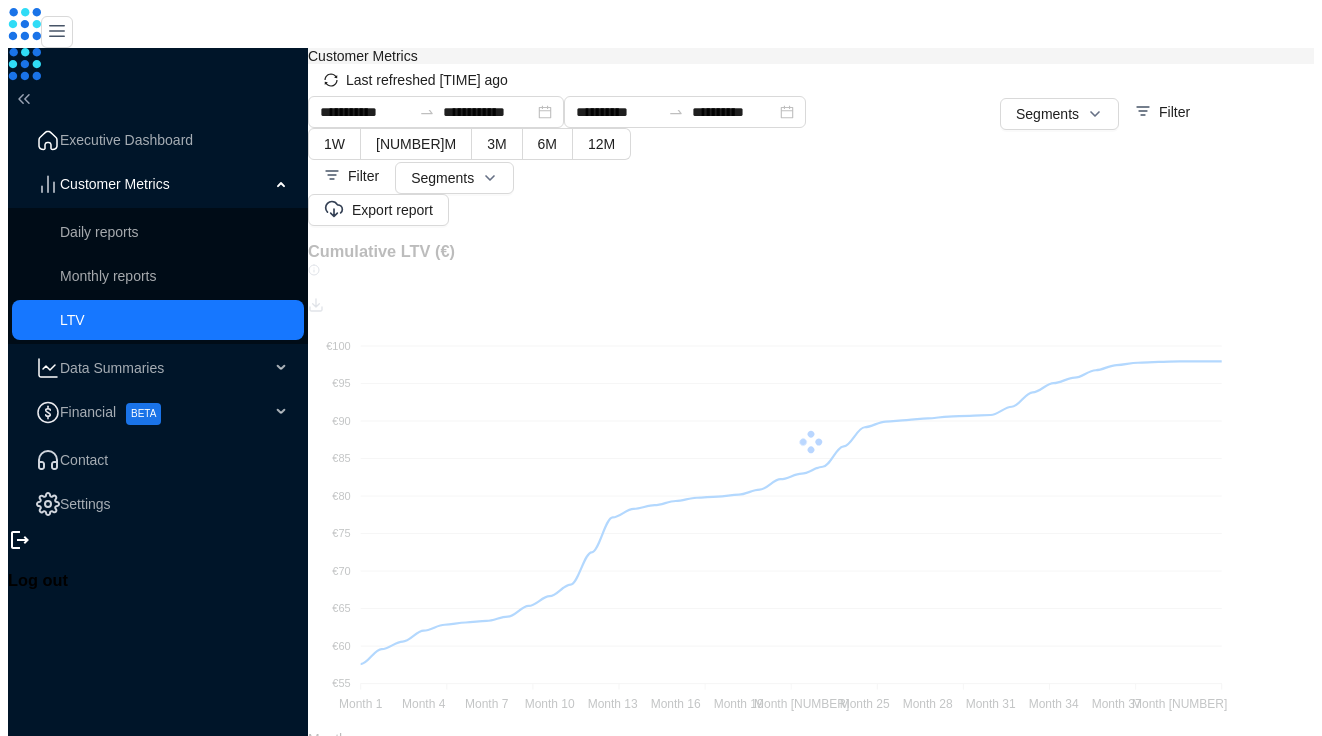 scroll, scrollTop: 1813, scrollLeft: 0, axis: vertical 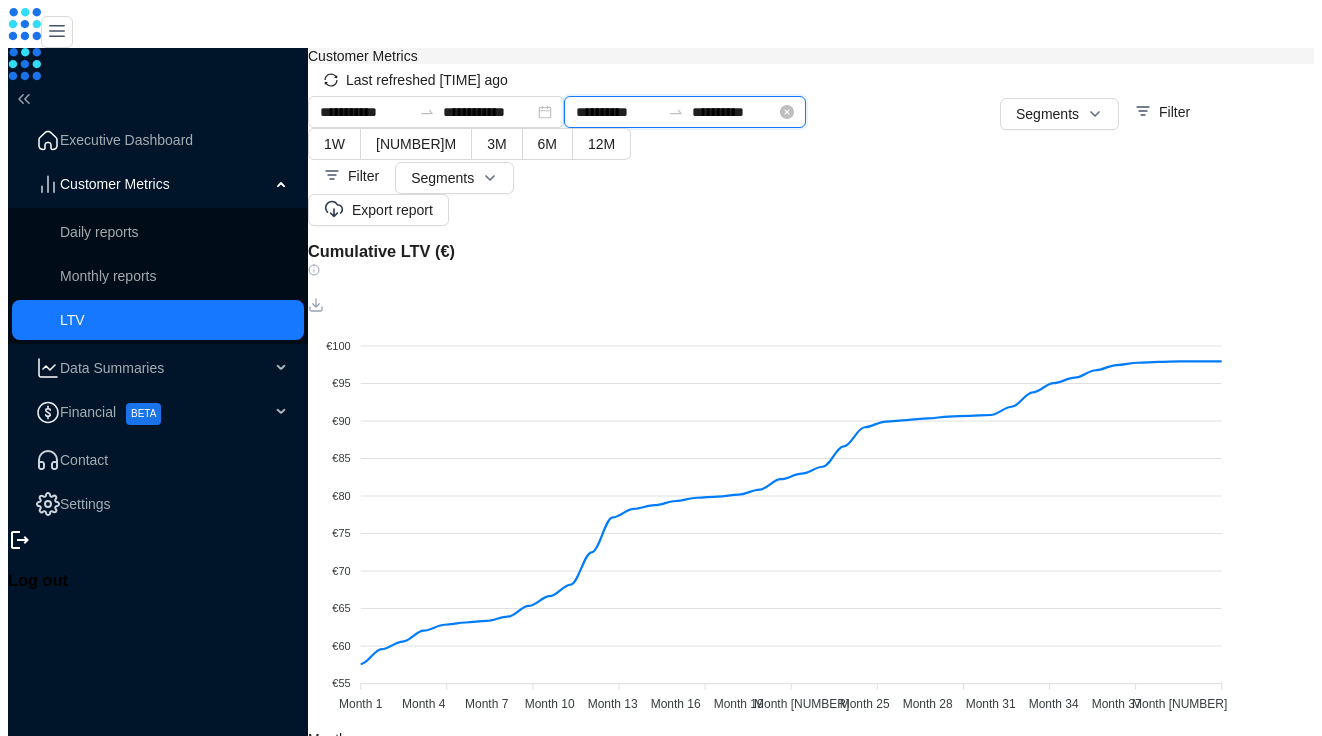 click on "**********" at bounding box center [618, 112] 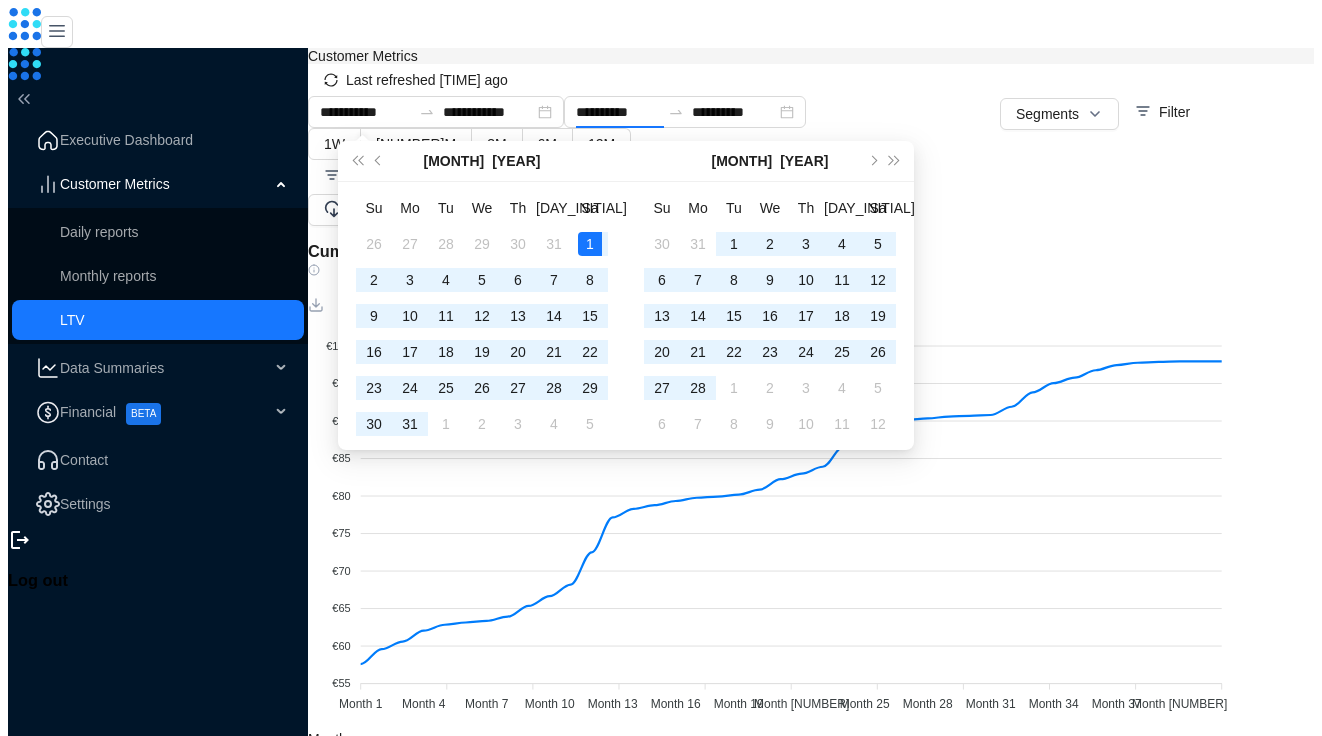 click on "Customer Metrics" at bounding box center (811, 56) 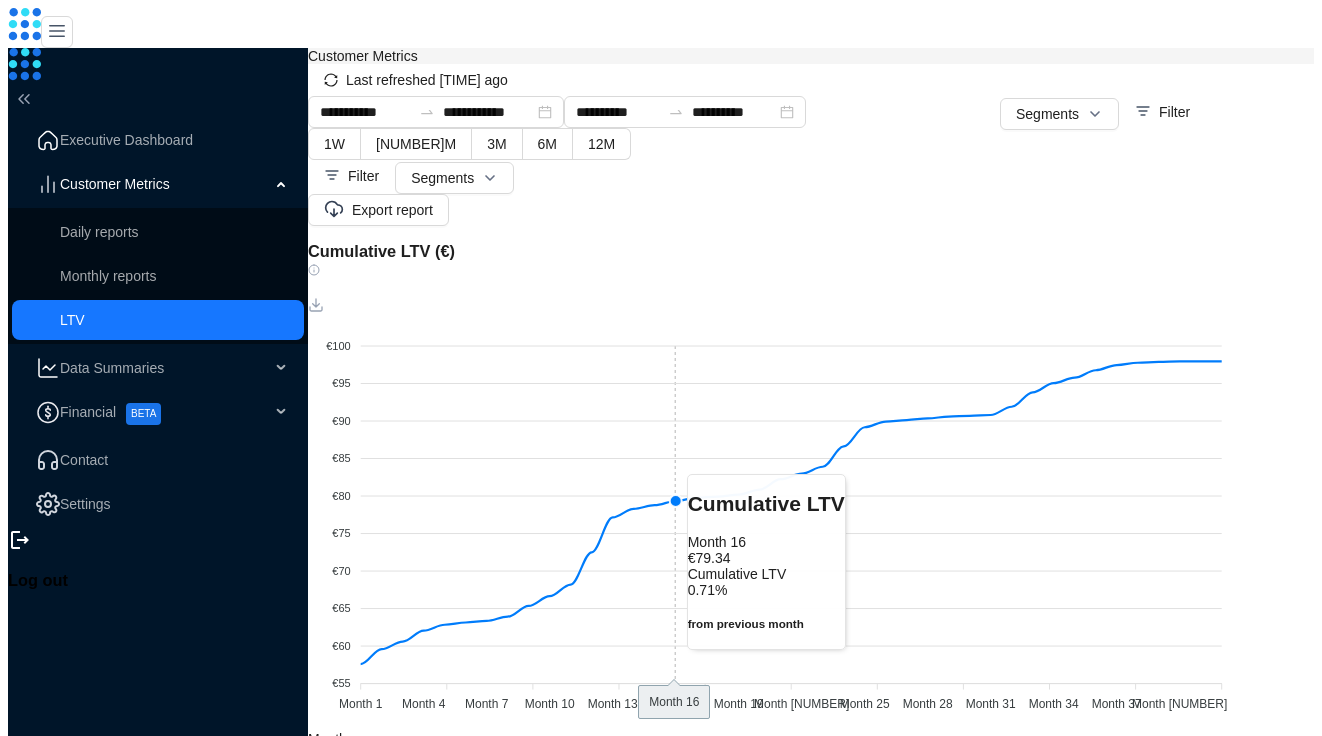 scroll, scrollTop: 385, scrollLeft: 0, axis: vertical 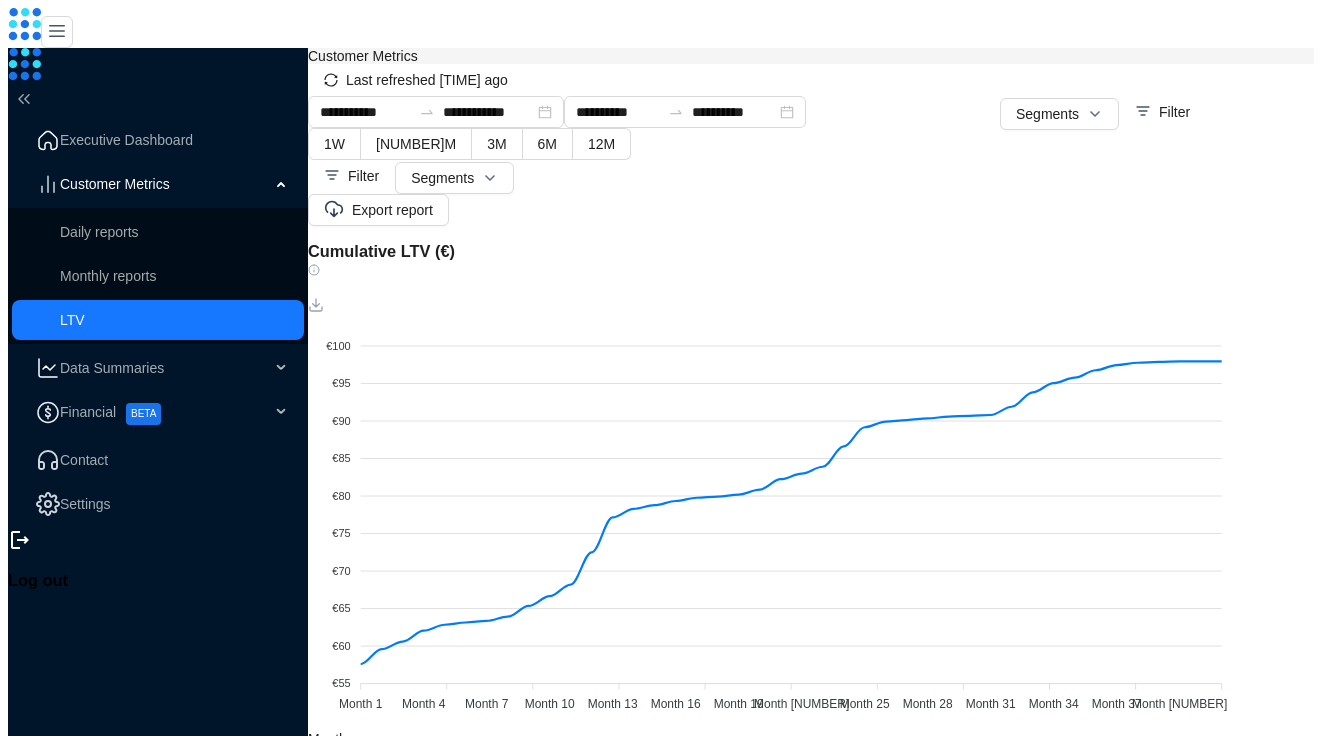 click at bounding box center [319, 774] 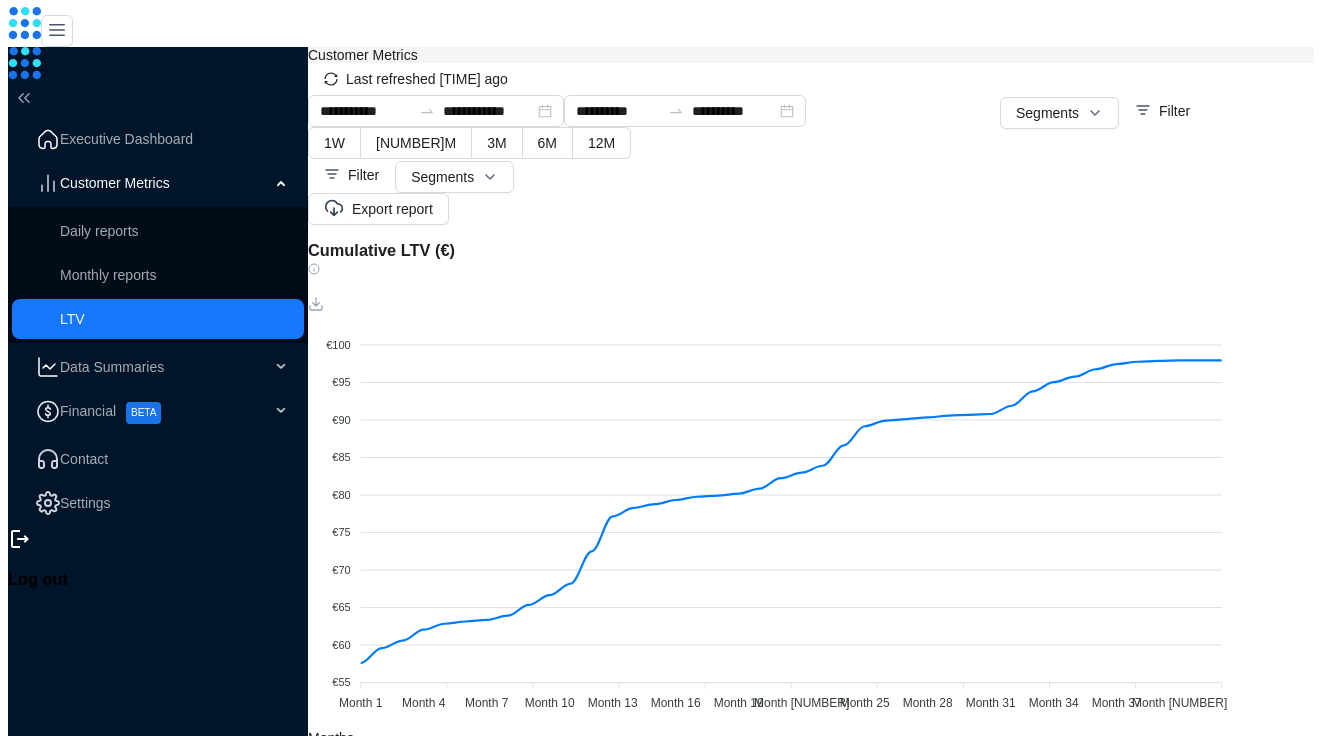 scroll, scrollTop: 0, scrollLeft: 0, axis: both 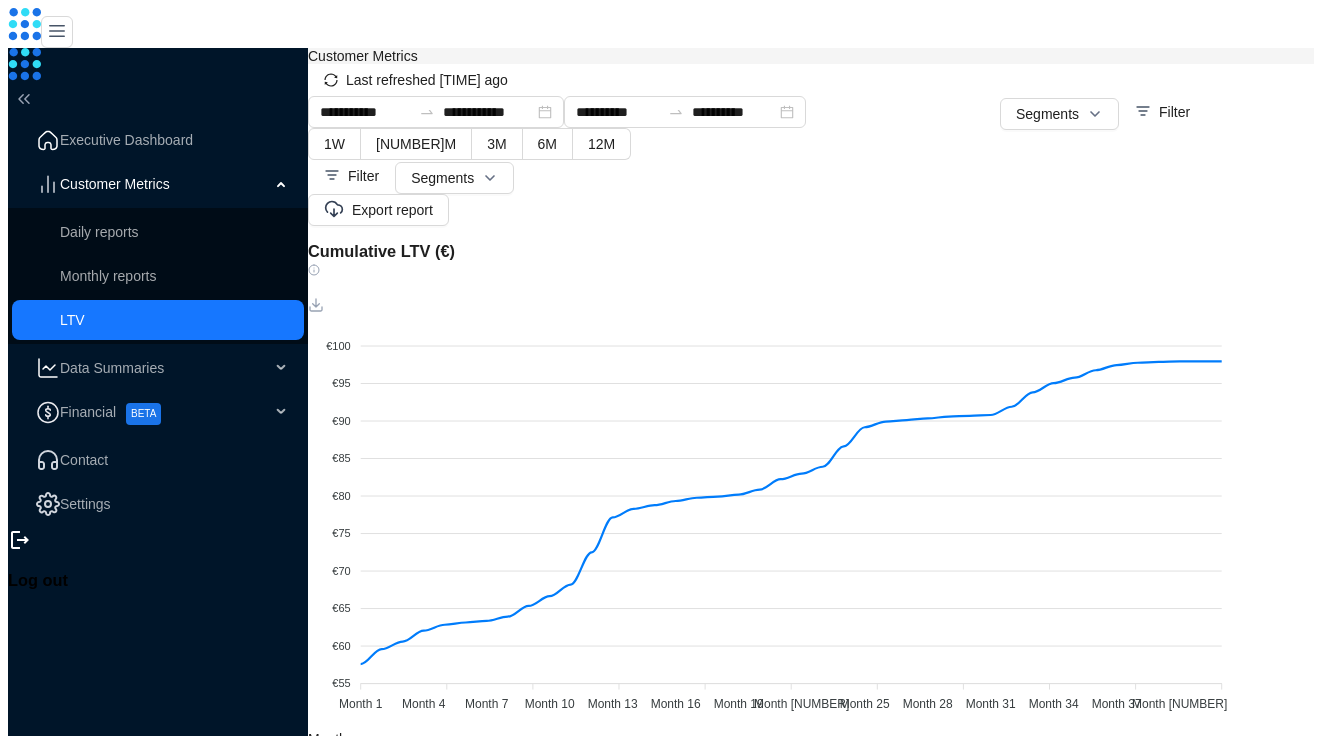 click at bounding box center (341, 774) 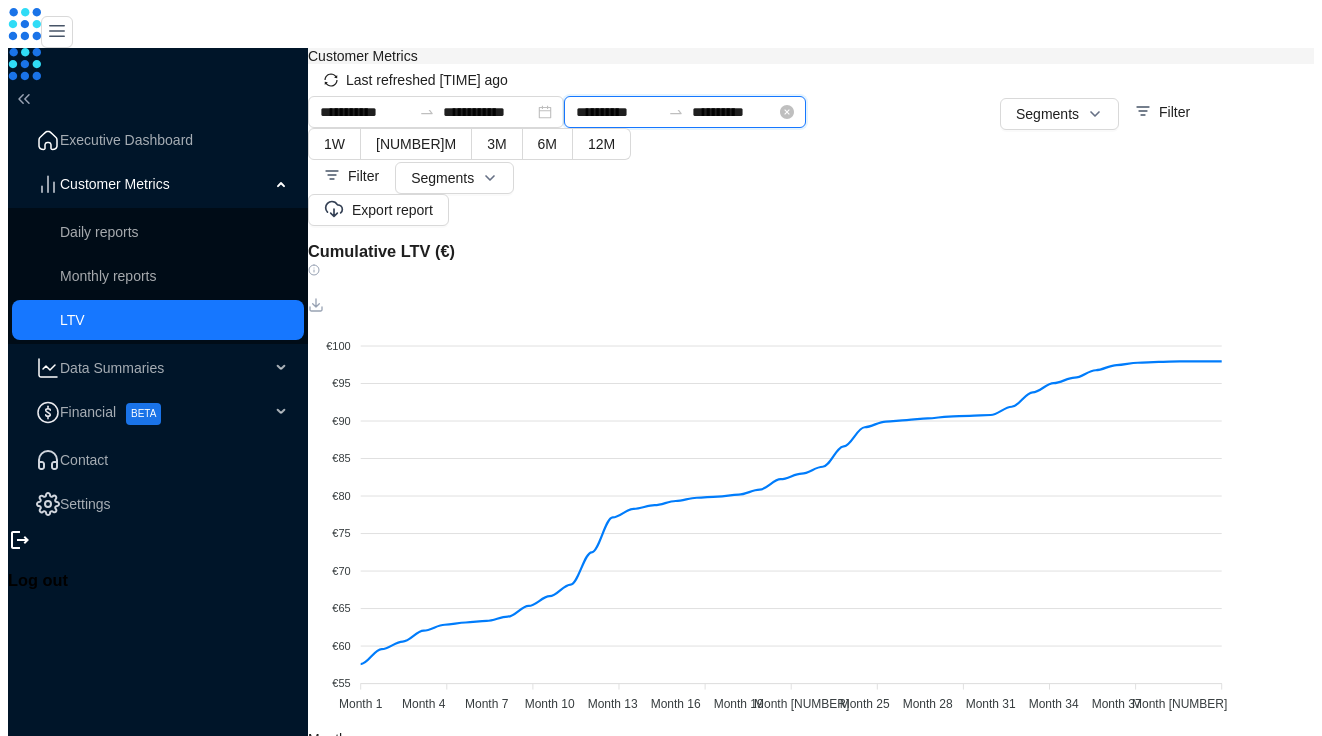 click on "**********" at bounding box center [618, 112] 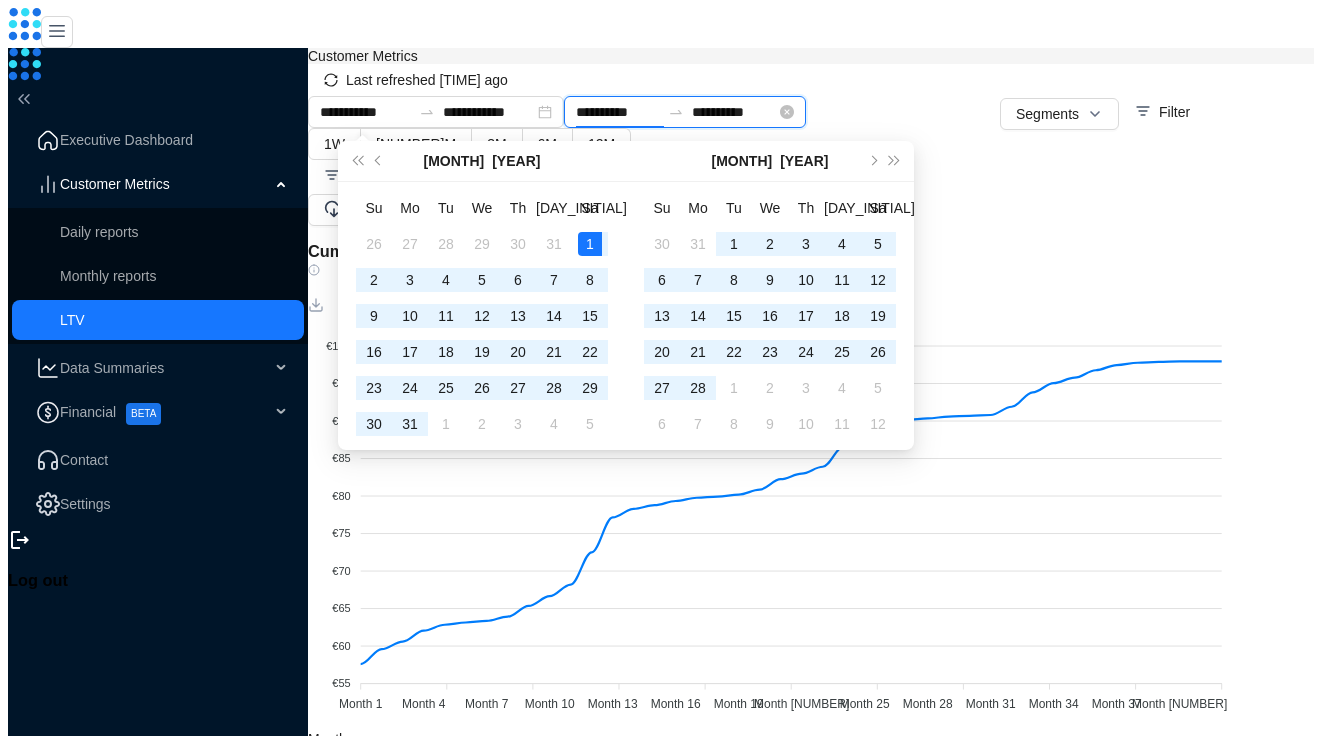 click on "**********" at bounding box center [618, 112] 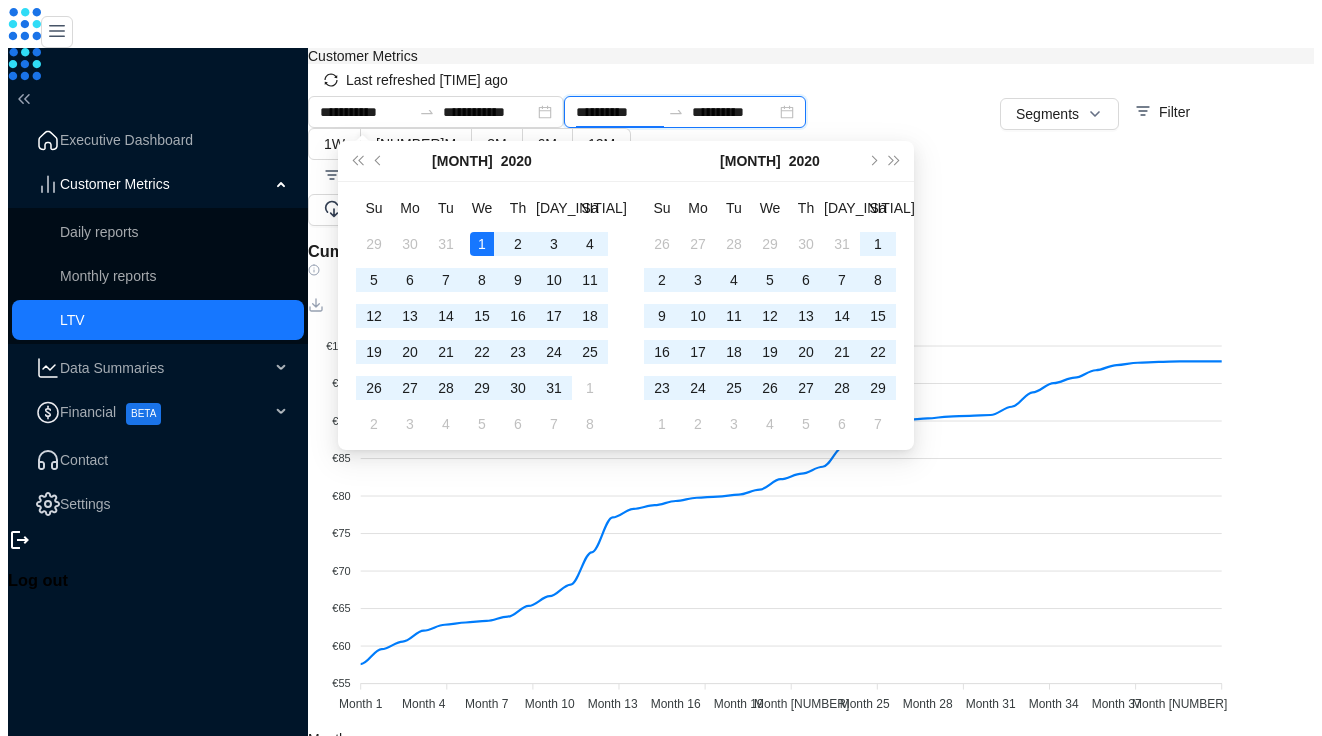type on "**********" 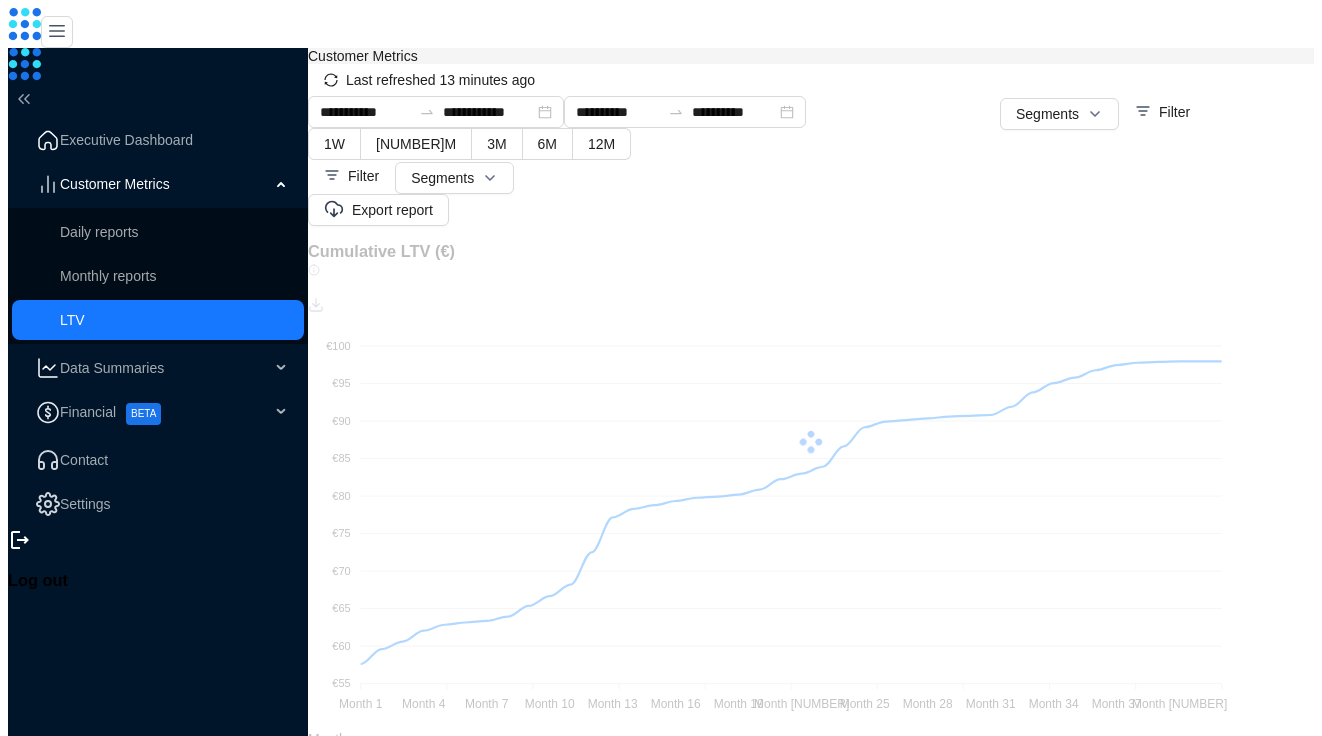 click on "Customer Metrics" at bounding box center [811, 56] 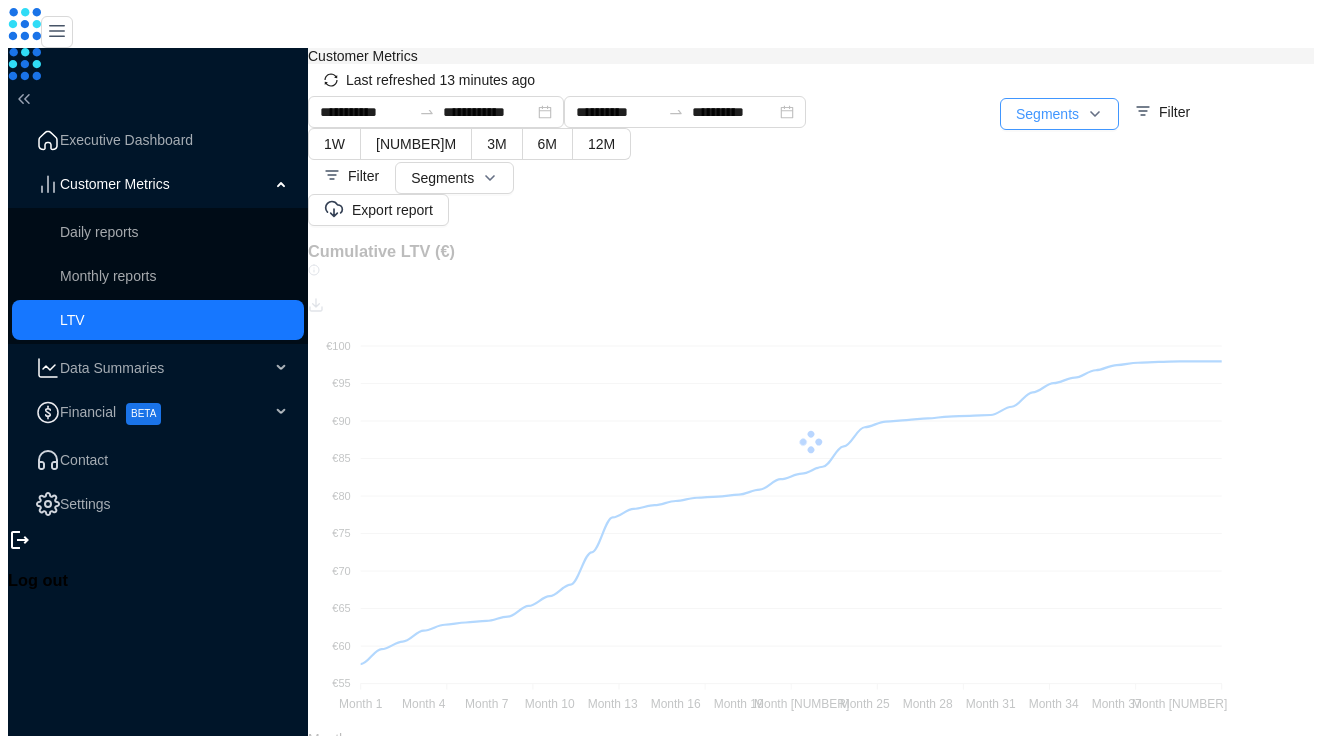 click on "Segments" at bounding box center [1047, 114] 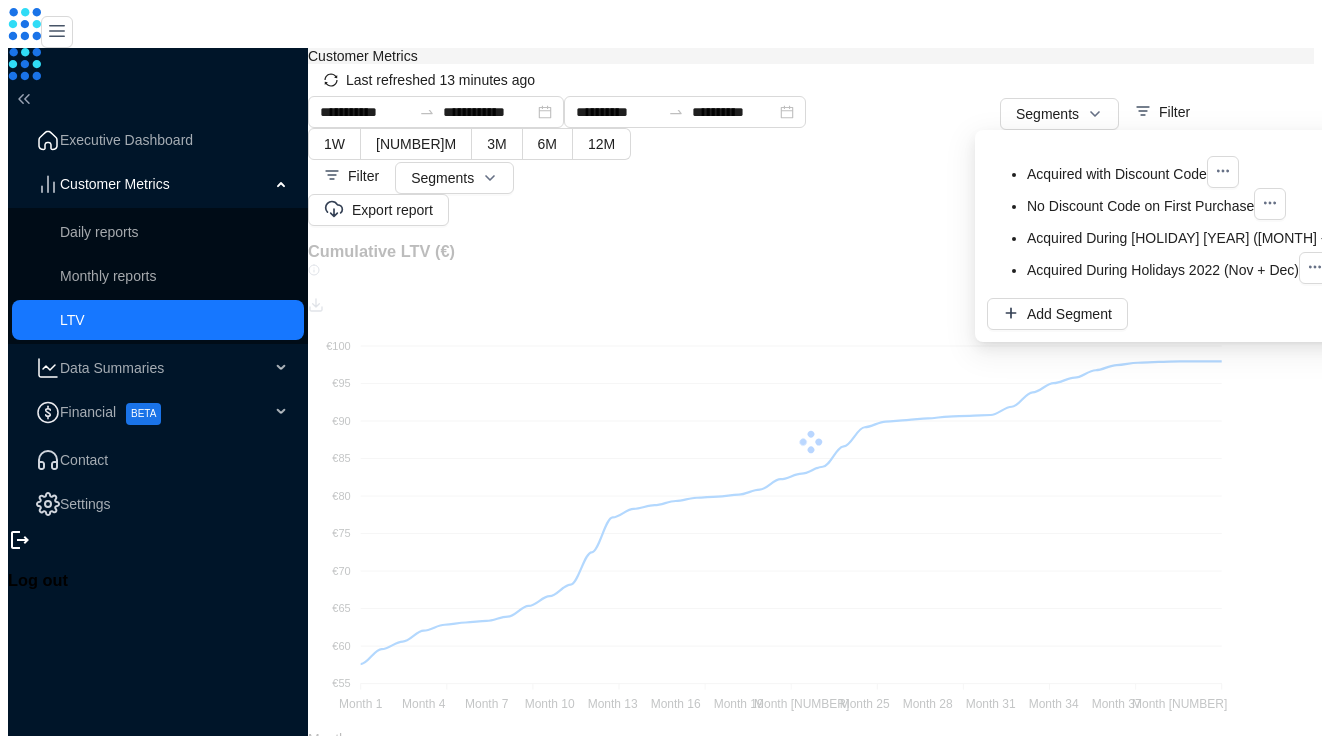 click on "Segments Filter" at bounding box center (1157, 145) 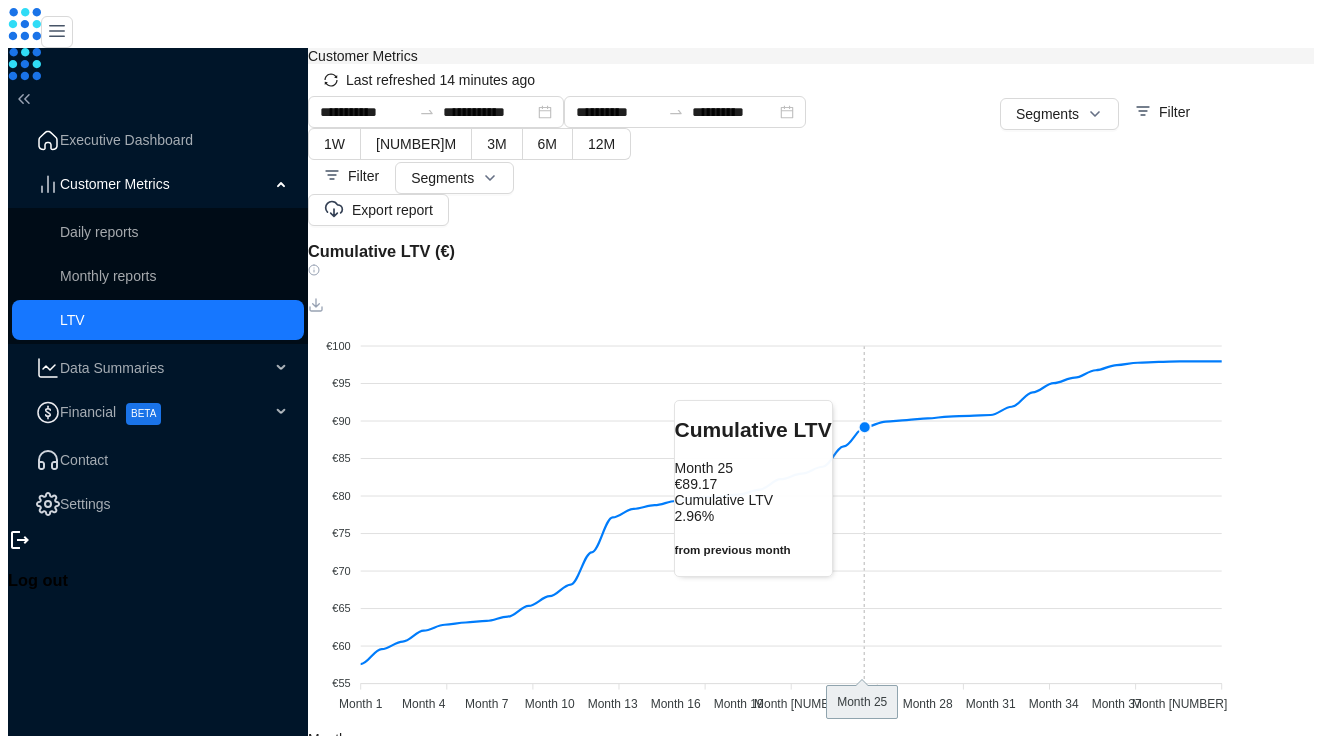 scroll, scrollTop: 1813, scrollLeft: 0, axis: vertical 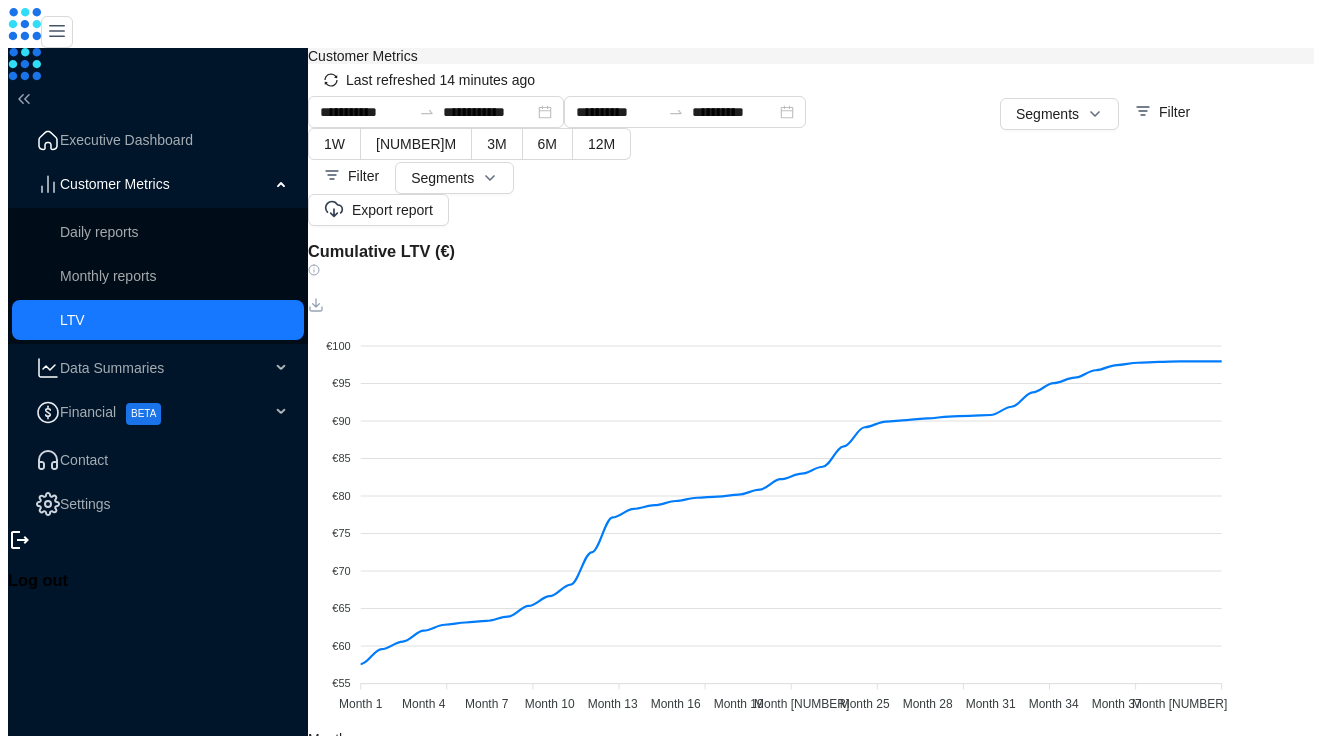 click on "Estimated LTV € 99.83 Estimated Long-term Monthly Churn ***** %" at bounding box center [811, 6357] 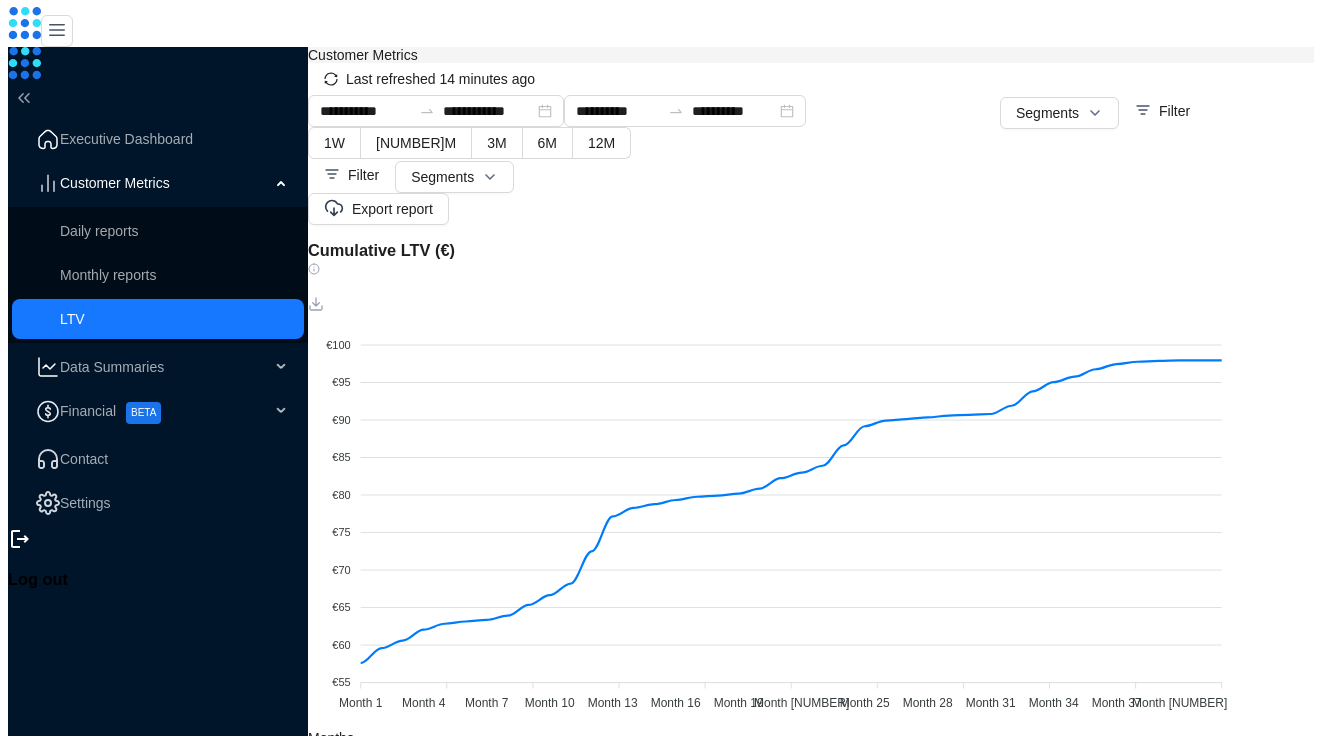 scroll, scrollTop: 0, scrollLeft: 0, axis: both 